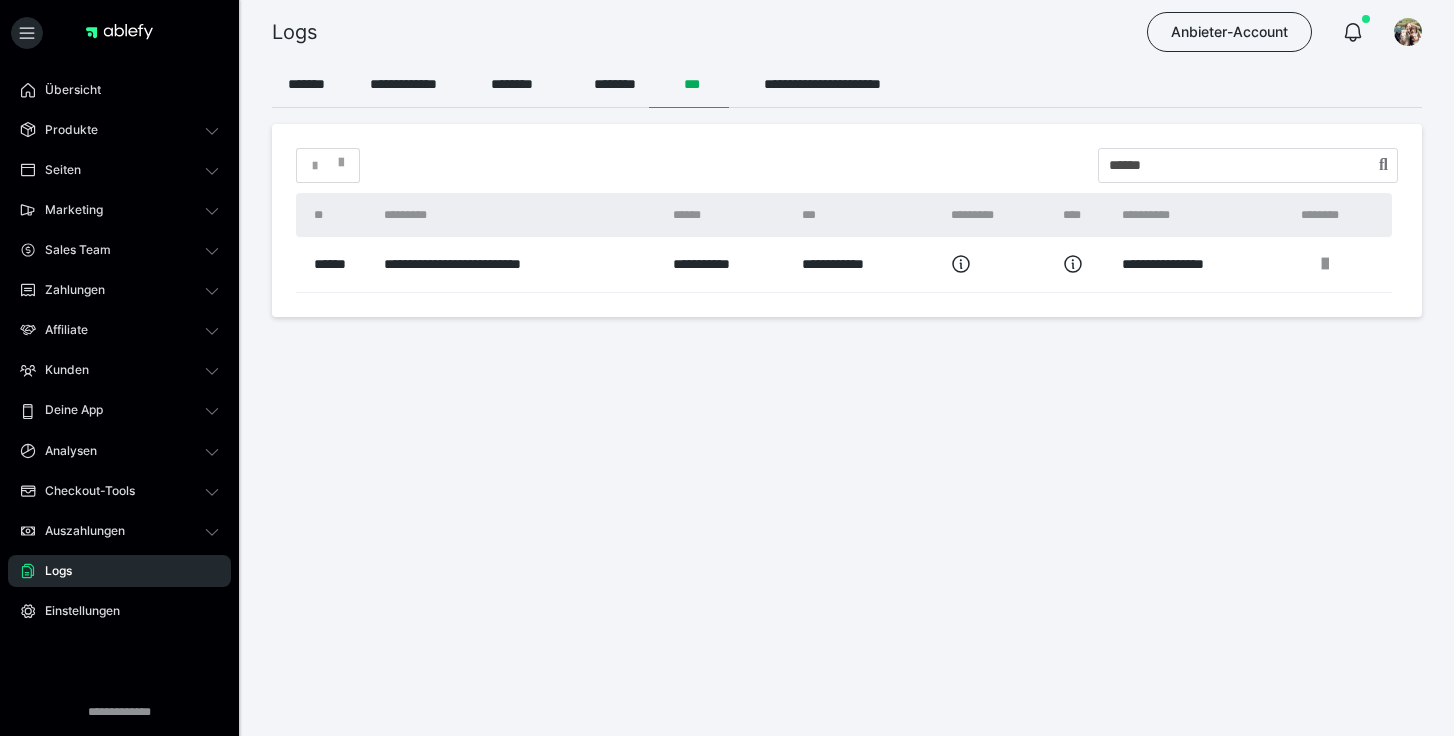 scroll, scrollTop: 0, scrollLeft: 0, axis: both 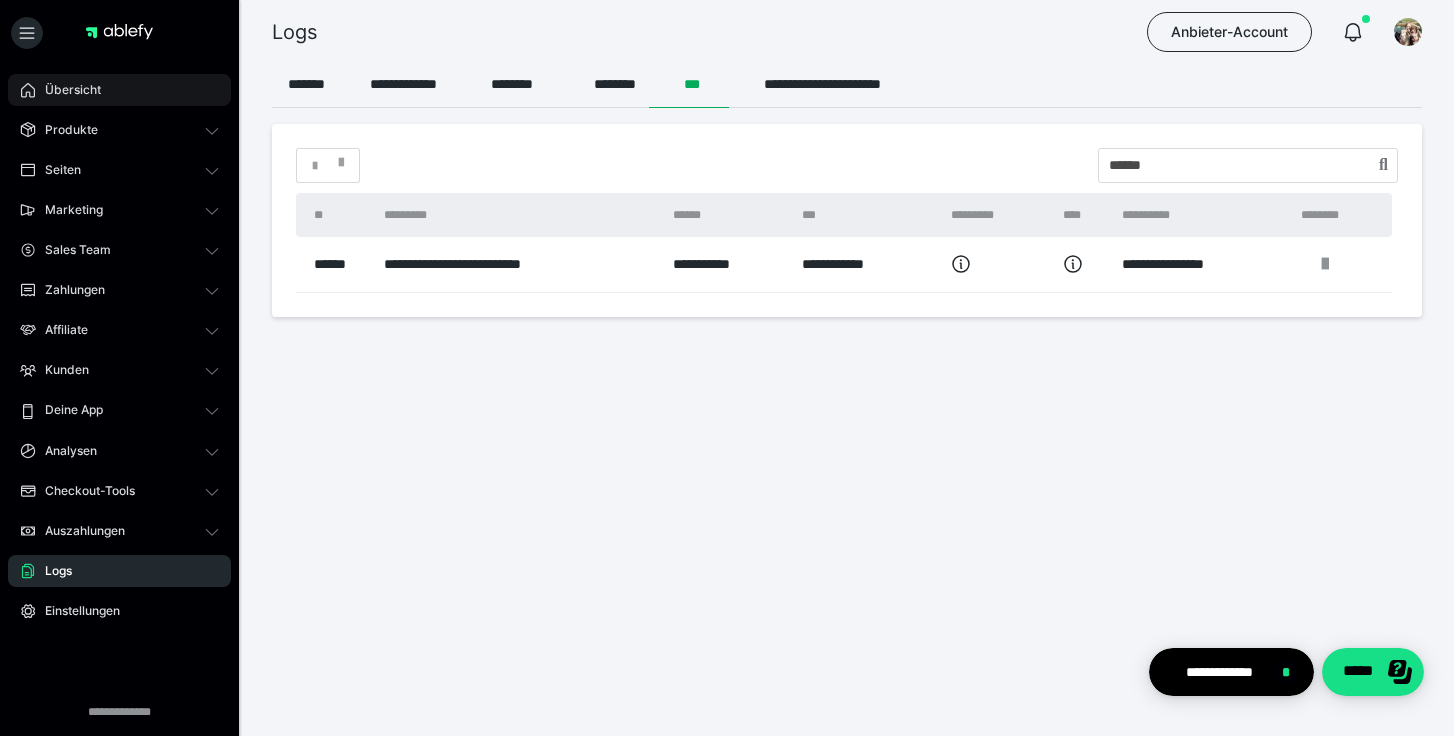 click on "Übersicht" at bounding box center [66, 90] 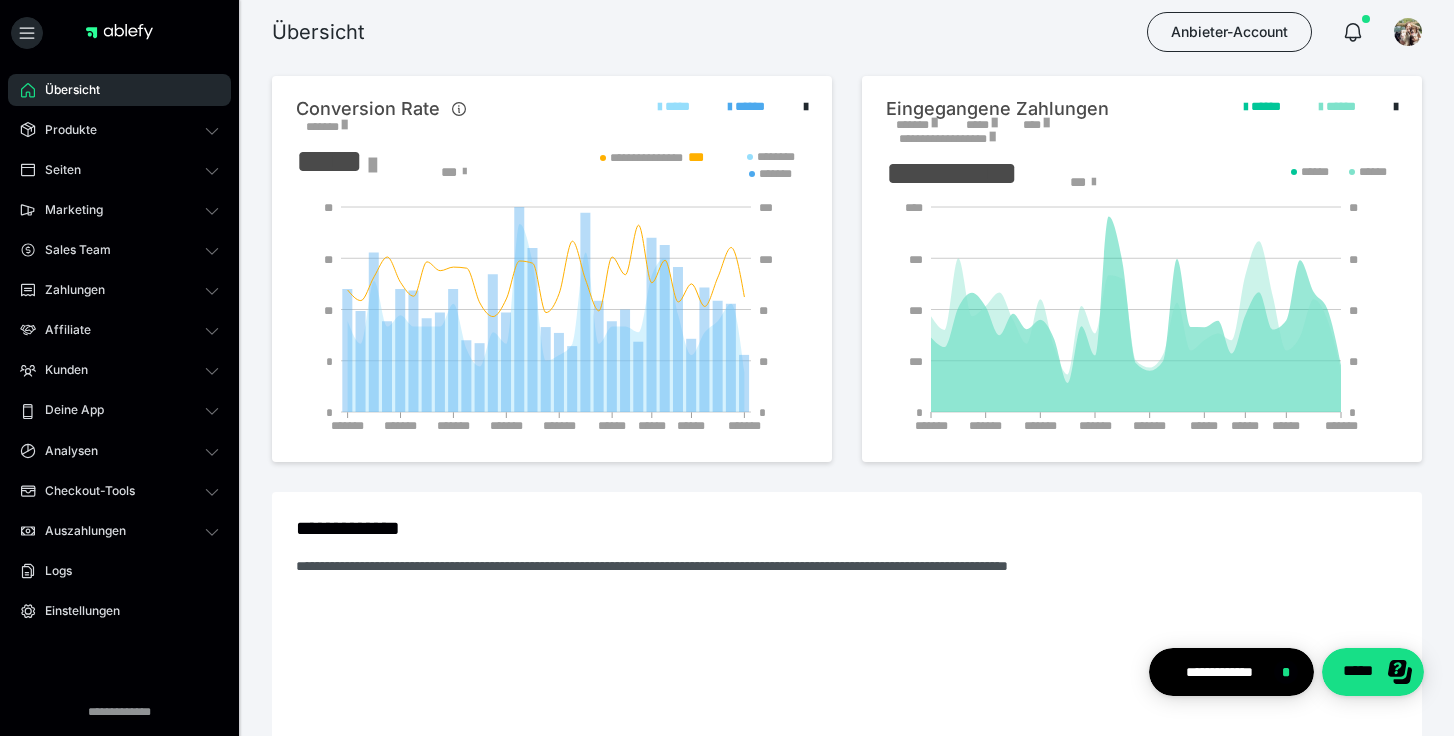 click on "*******" at bounding box center (916, 125) 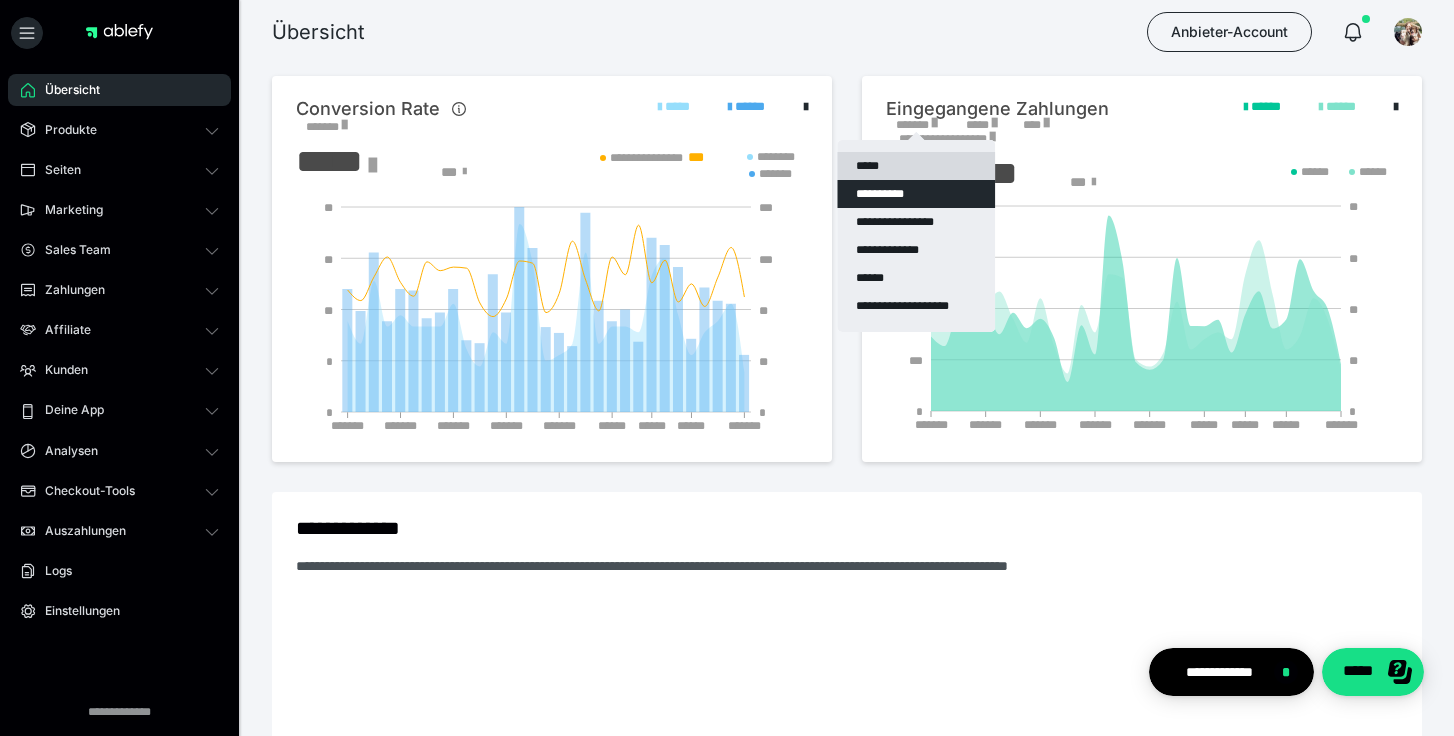 click on "*****" at bounding box center [916, 166] 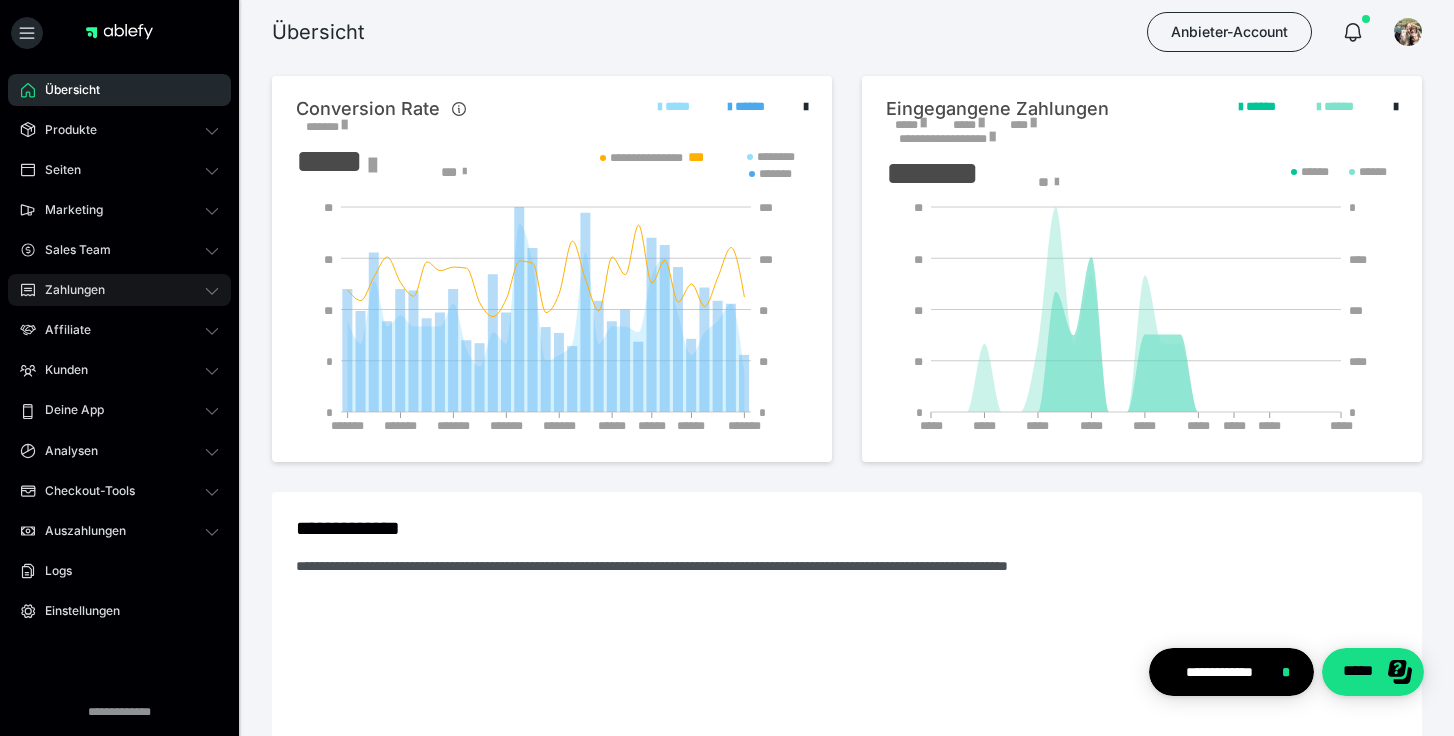 click on "Zahlungen" at bounding box center (68, 290) 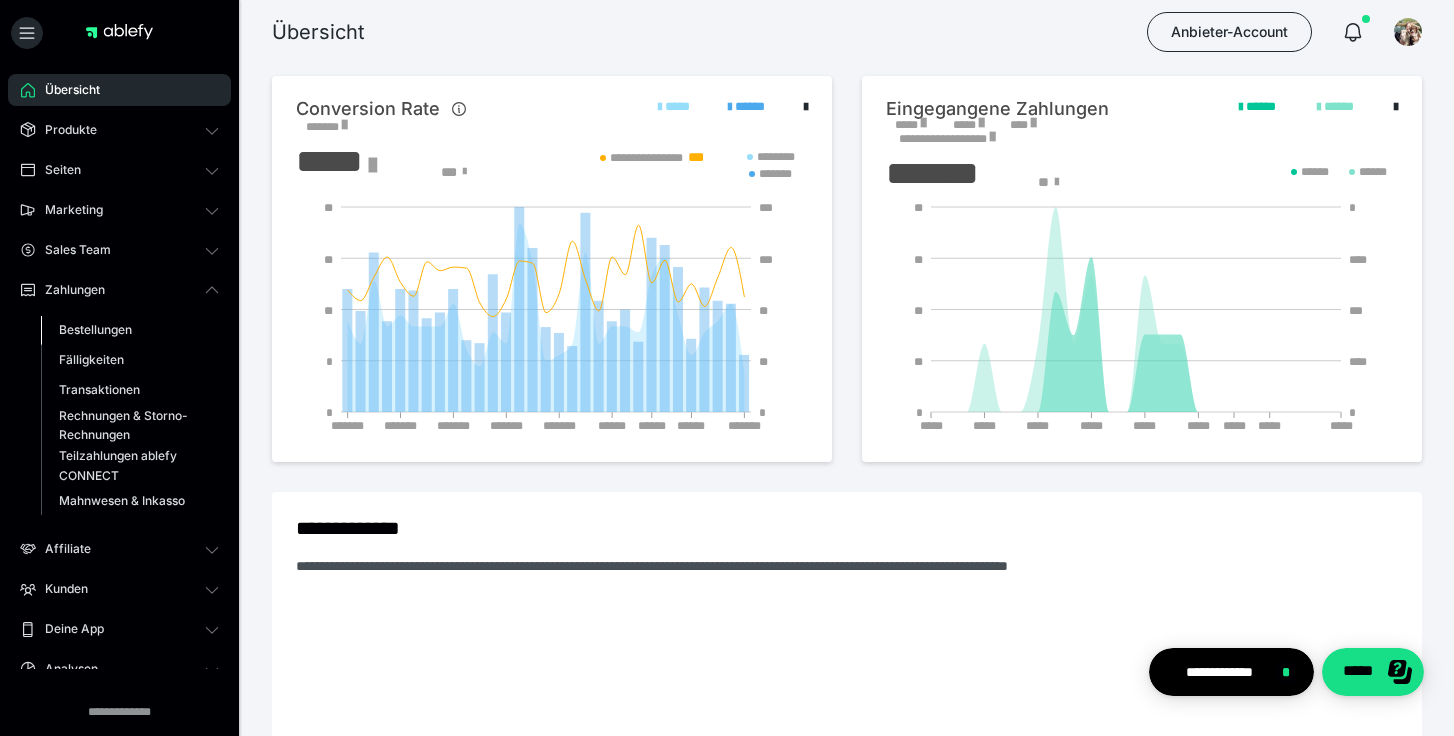 click on "Bestellungen" at bounding box center (95, 329) 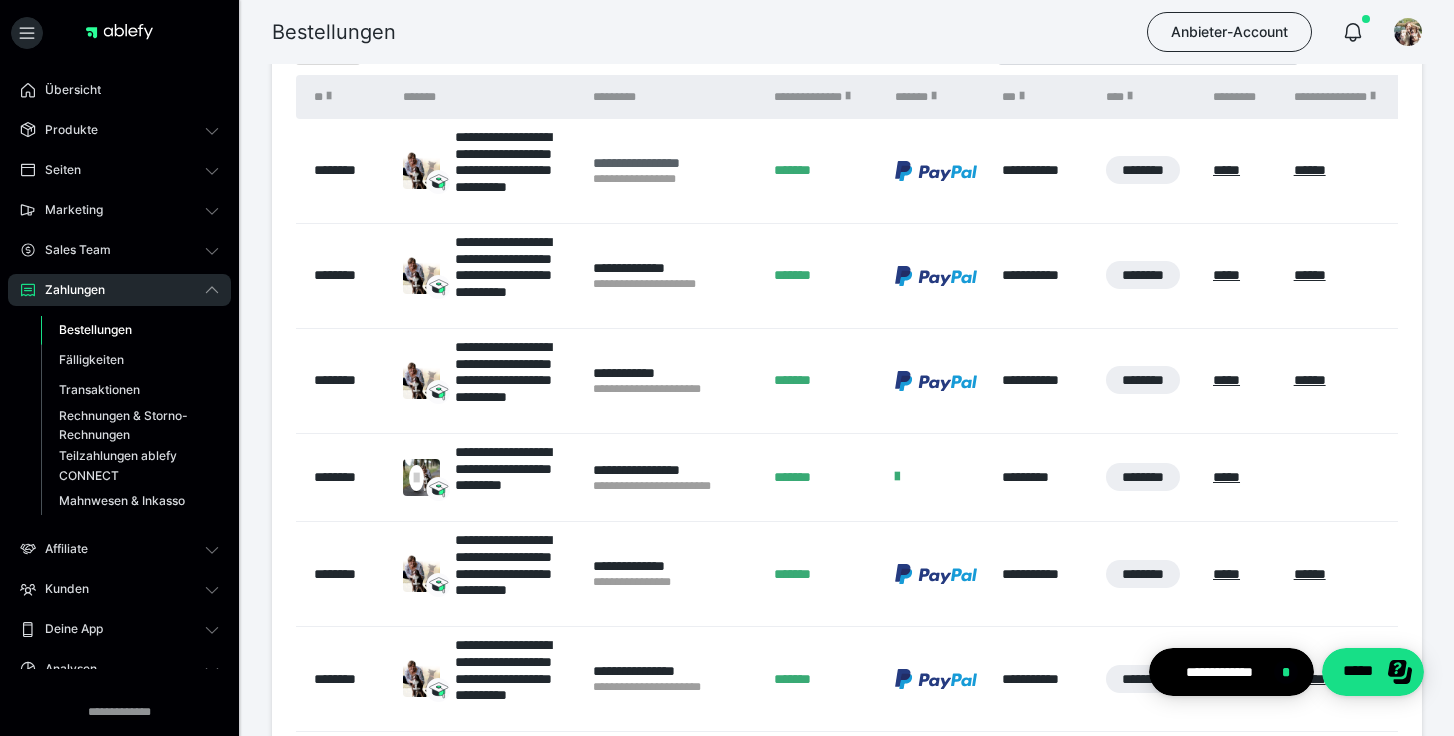 scroll, scrollTop: 451, scrollLeft: 0, axis: vertical 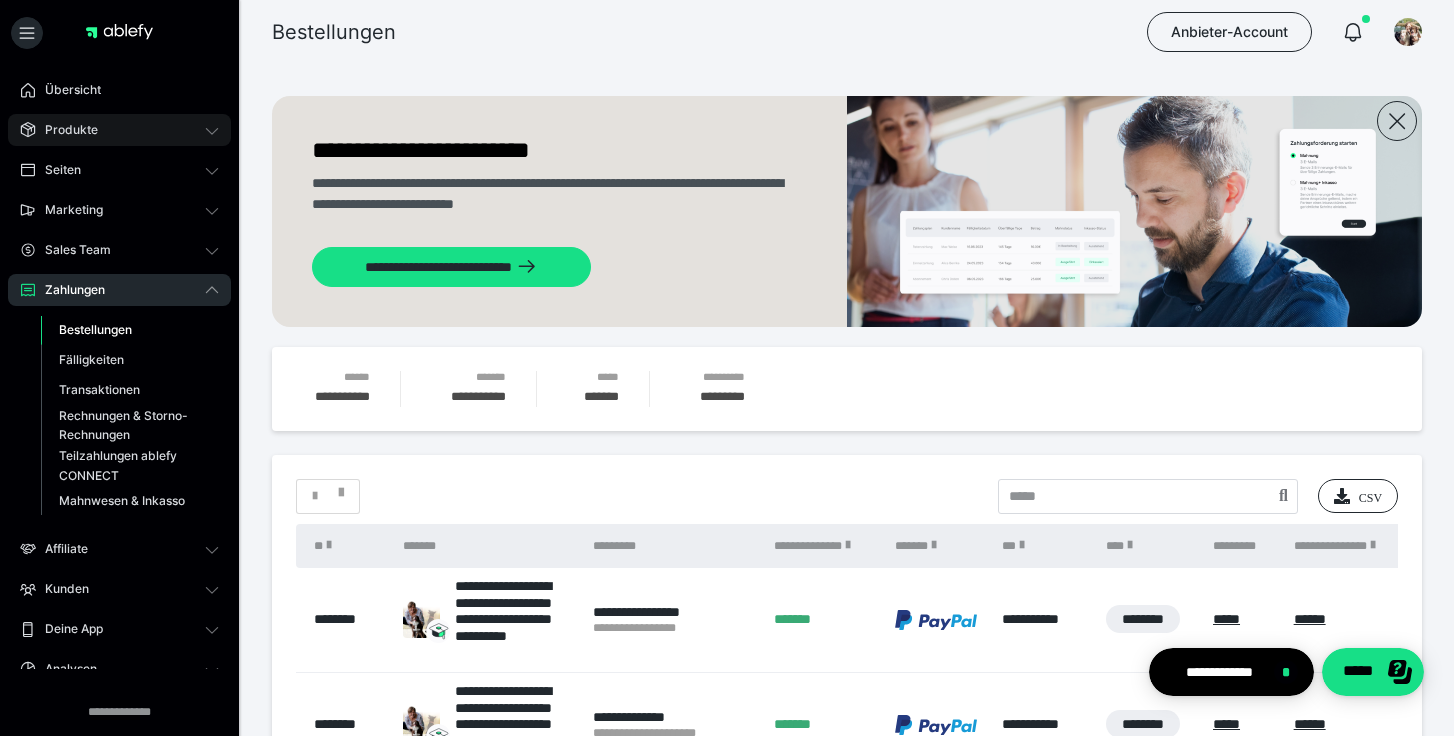 click on "Produkte" at bounding box center [64, 130] 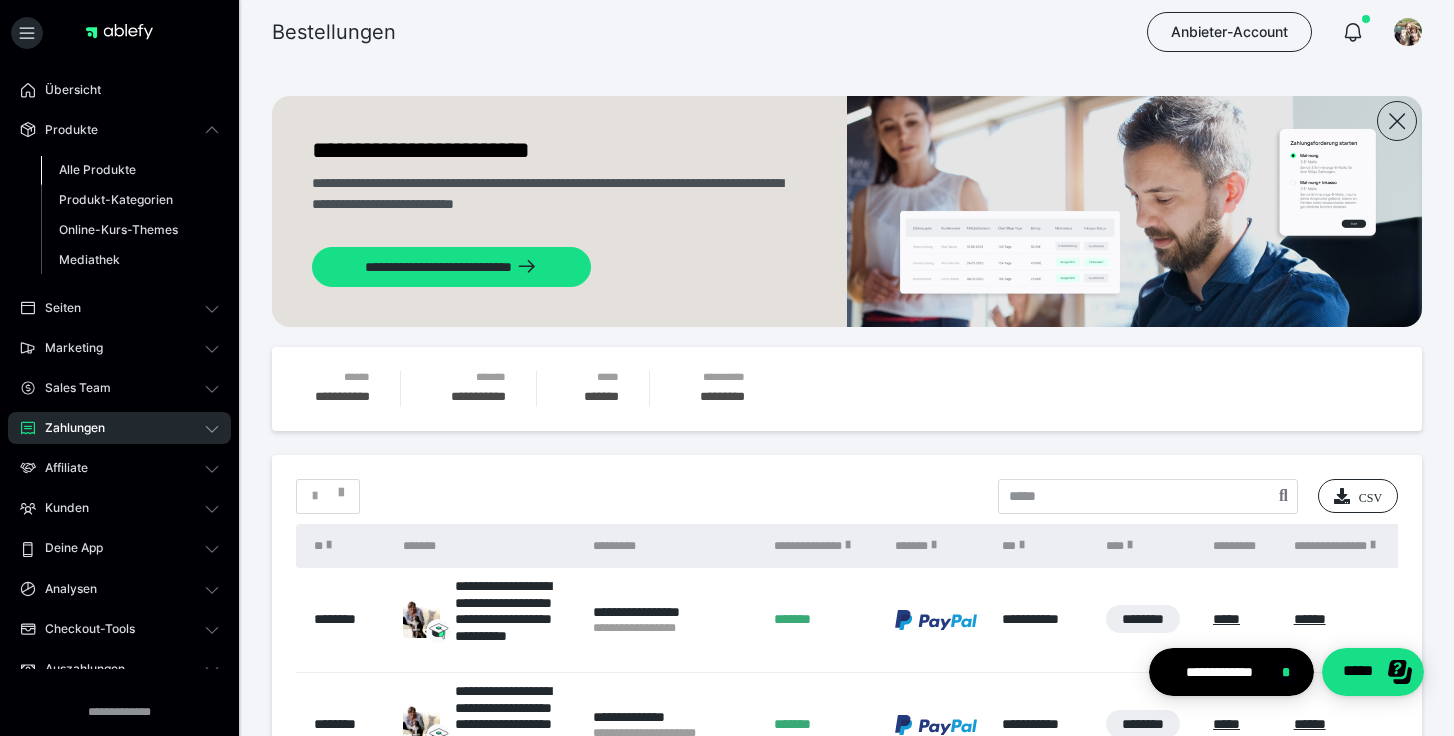 click on "Alle Produkte" at bounding box center (97, 169) 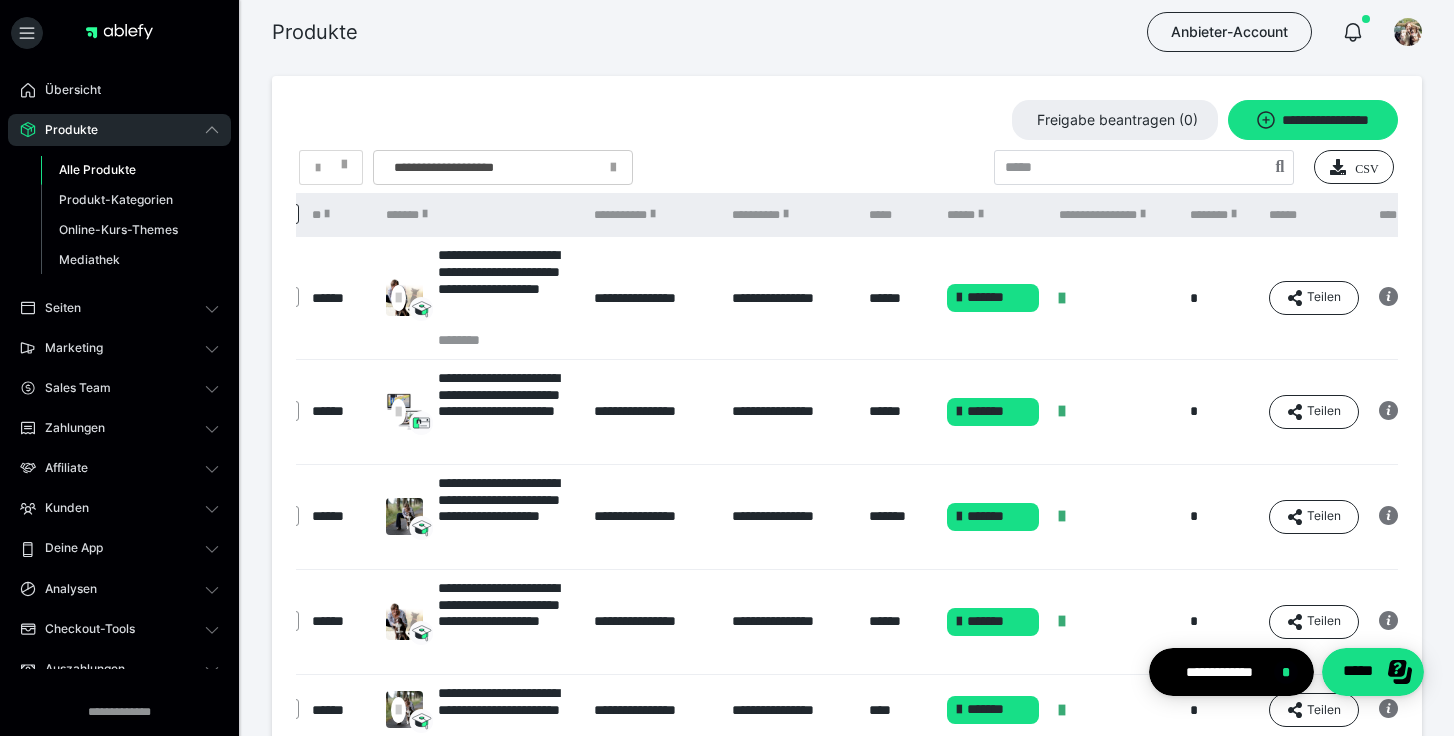 scroll, scrollTop: 0, scrollLeft: 0, axis: both 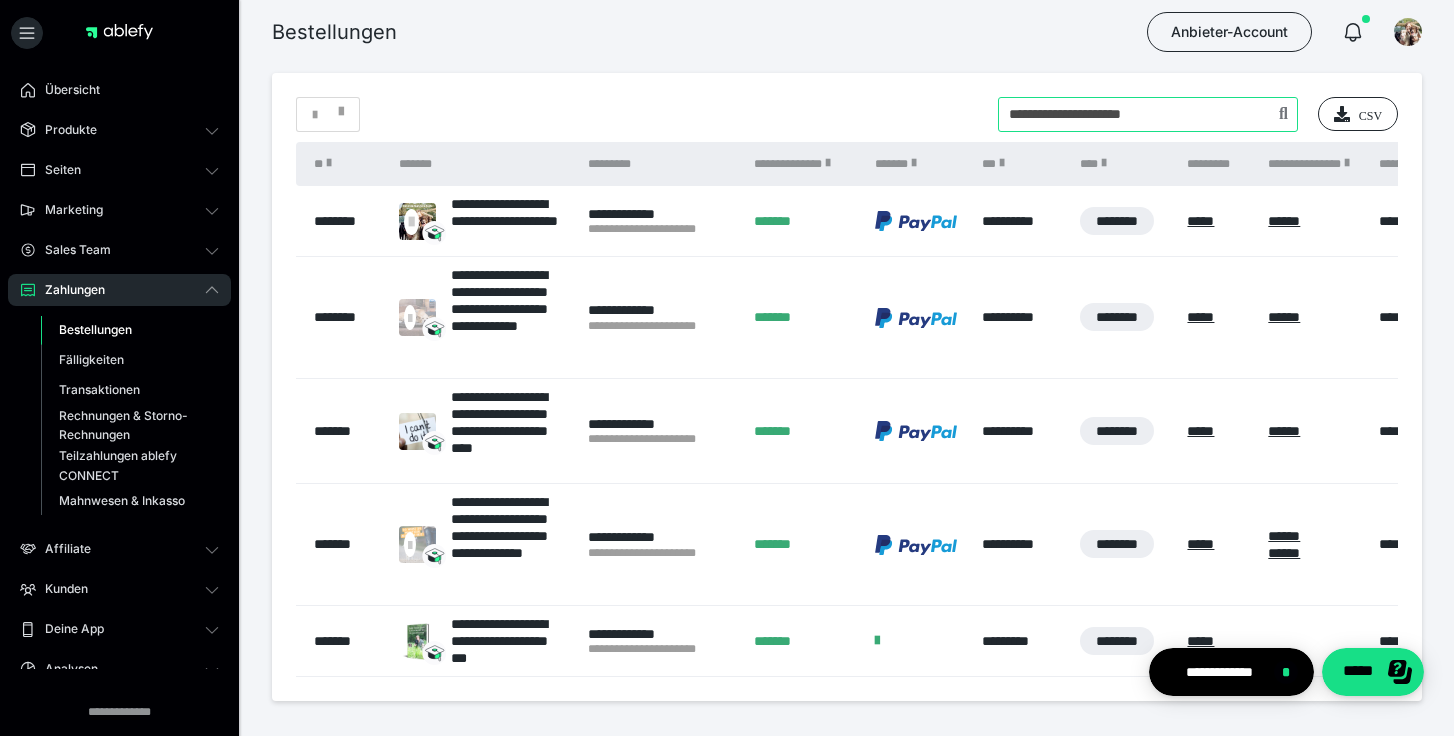 drag, startPoint x: 1192, startPoint y: 114, endPoint x: 850, endPoint y: 94, distance: 342.5843 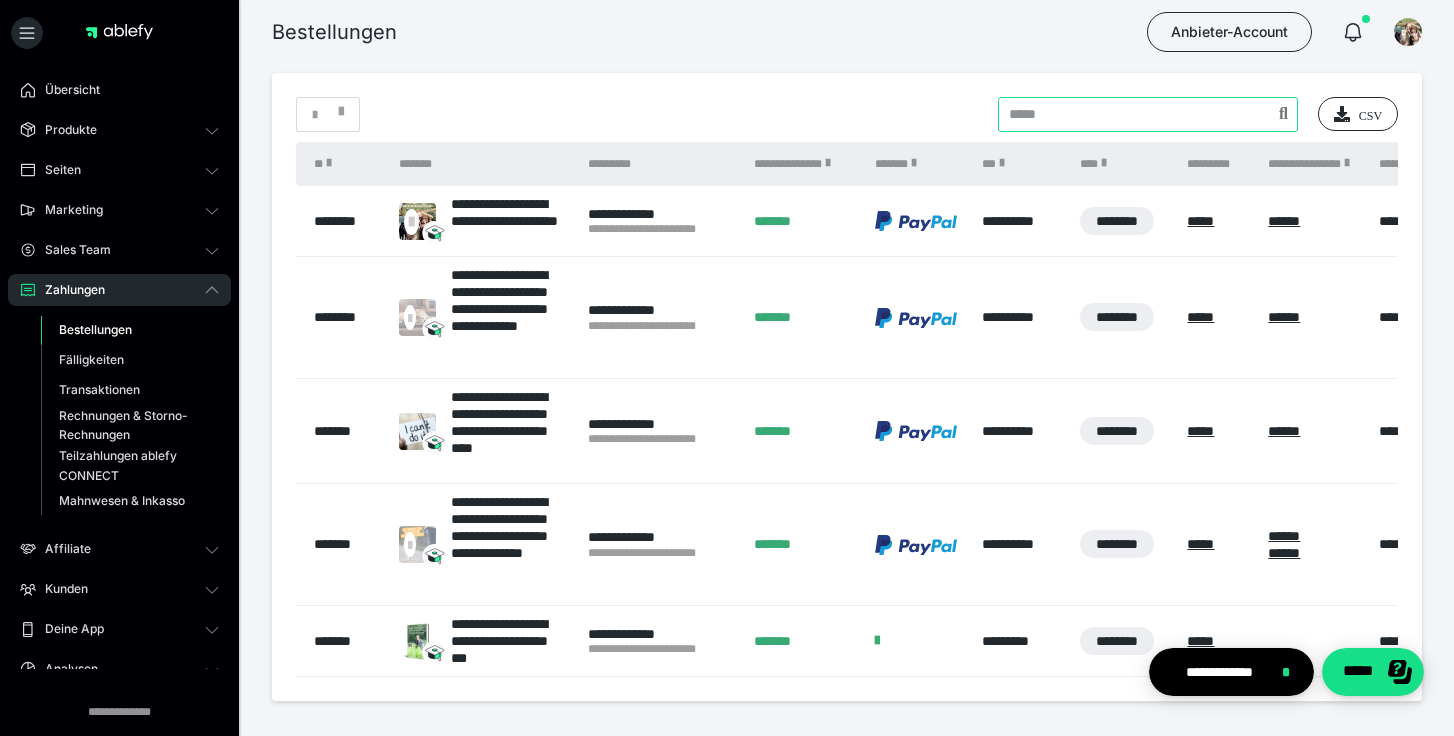 type 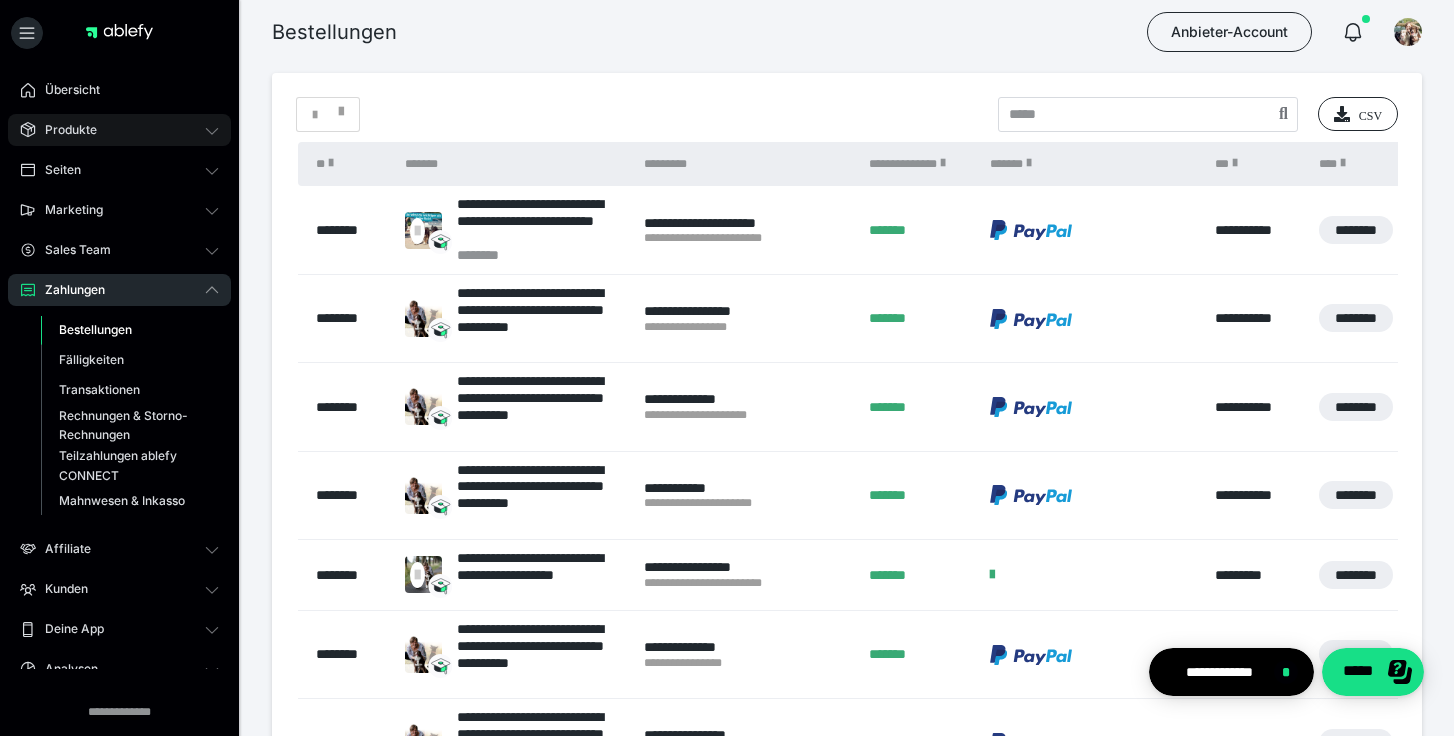 click on "Produkte" at bounding box center (64, 130) 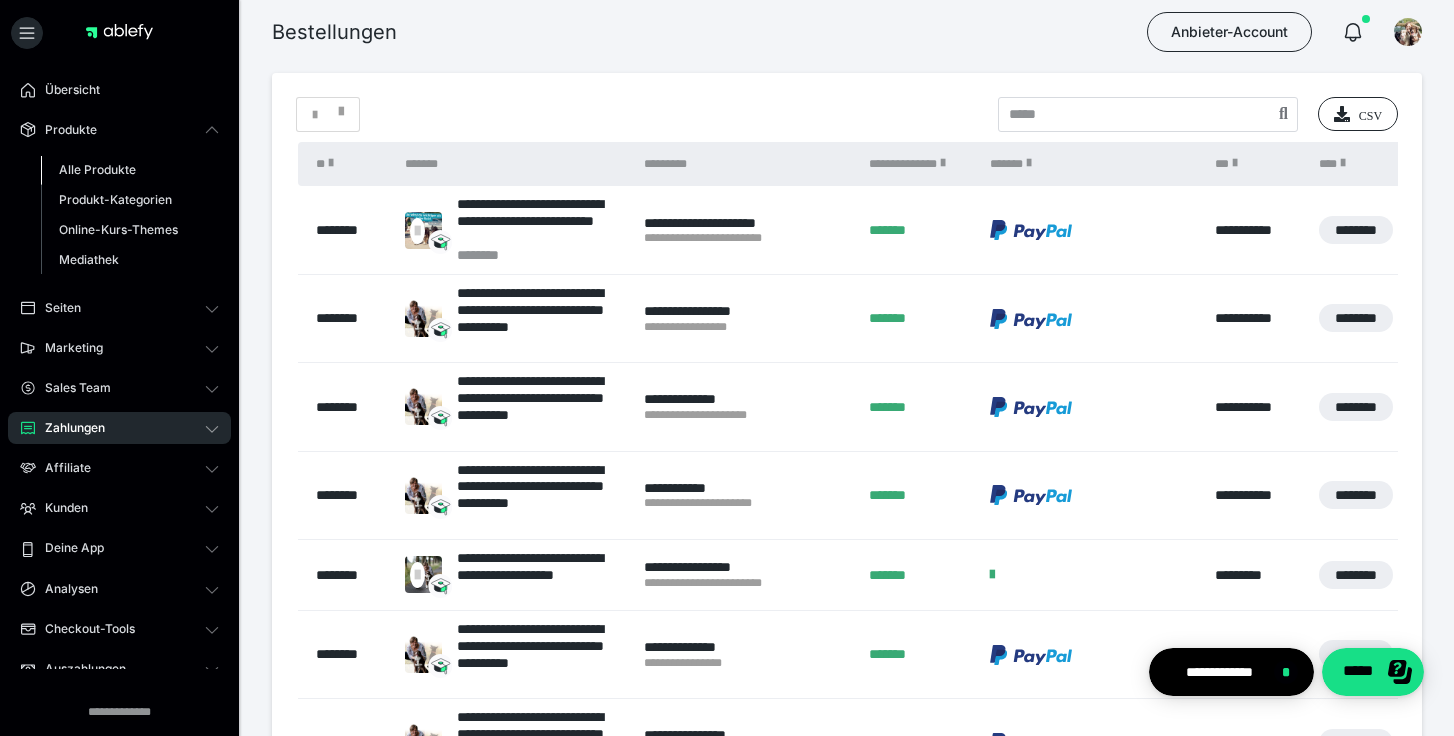 click on "Alle Produkte" at bounding box center (97, 169) 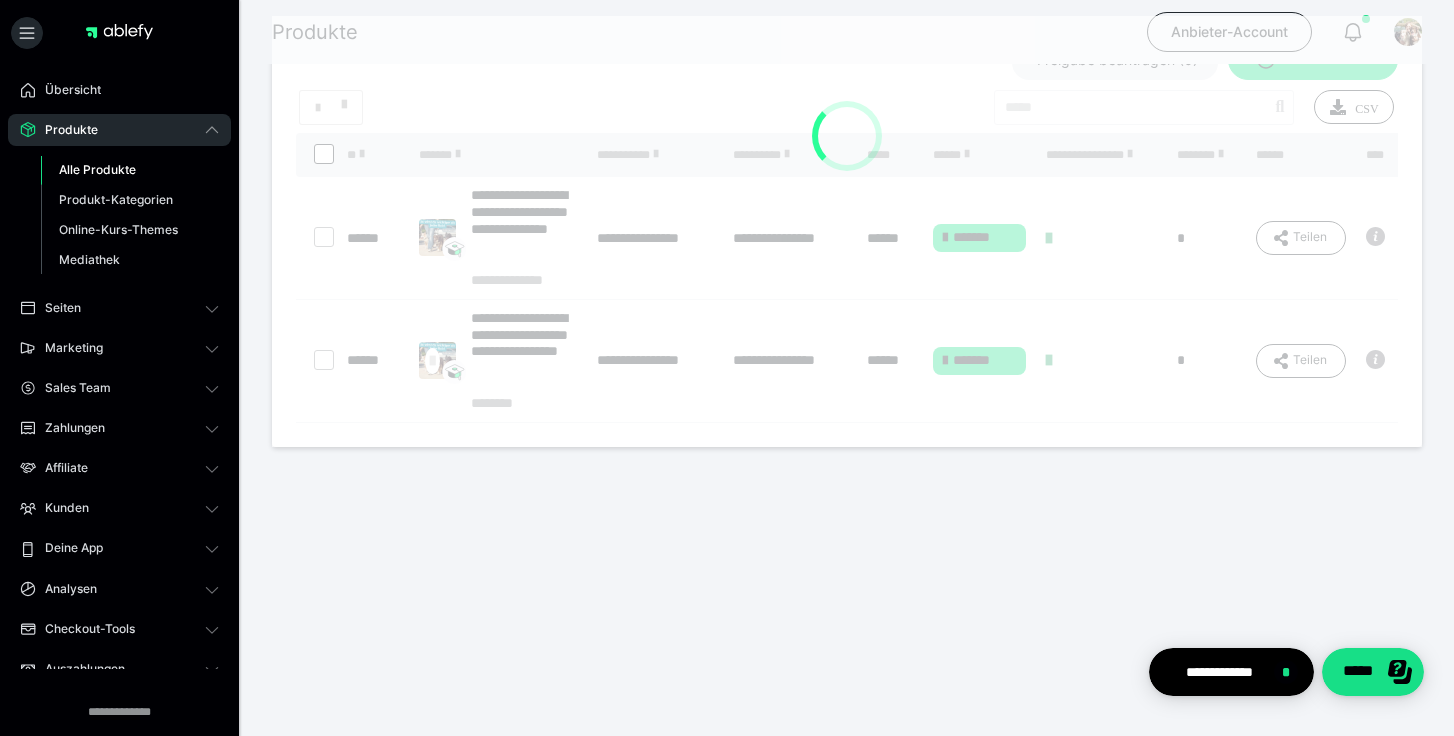 scroll, scrollTop: 0, scrollLeft: 0, axis: both 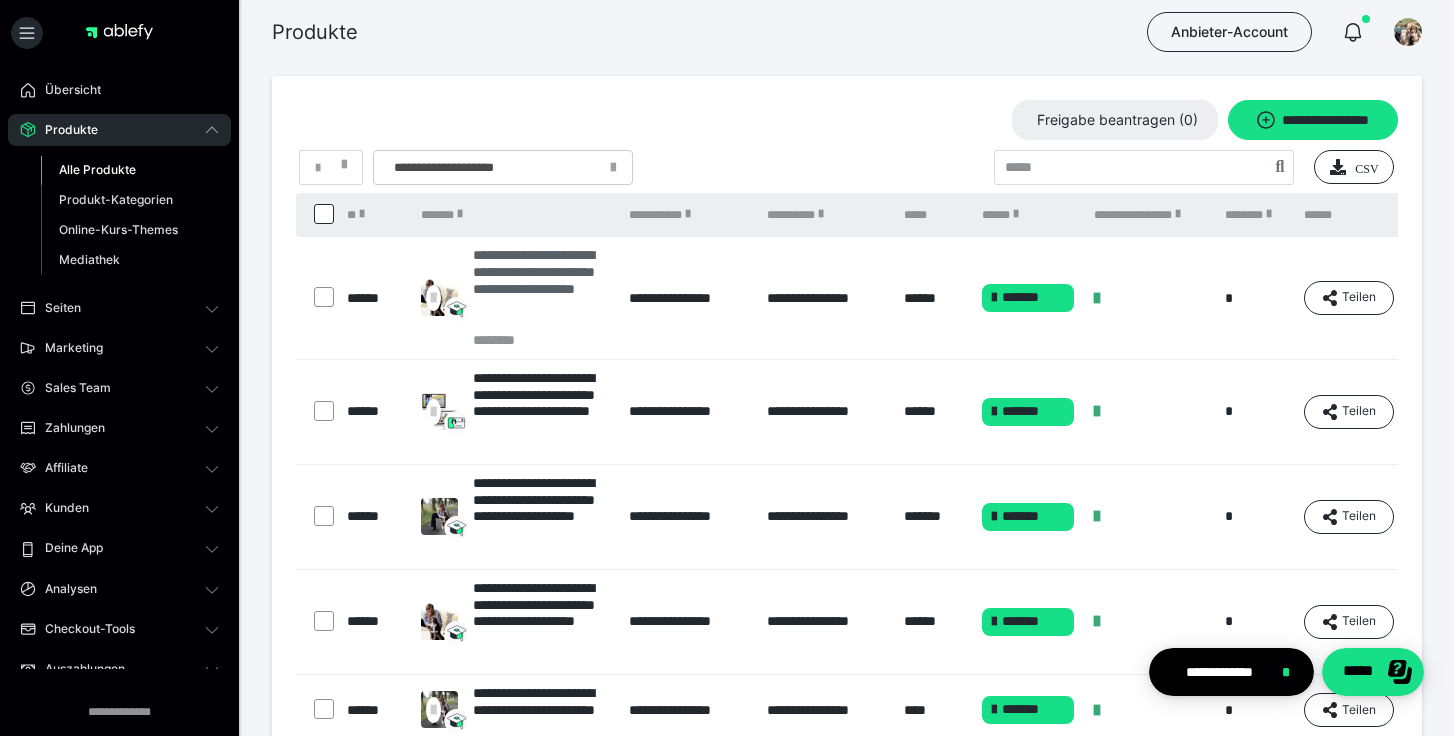 click on "**********" at bounding box center (541, 289) 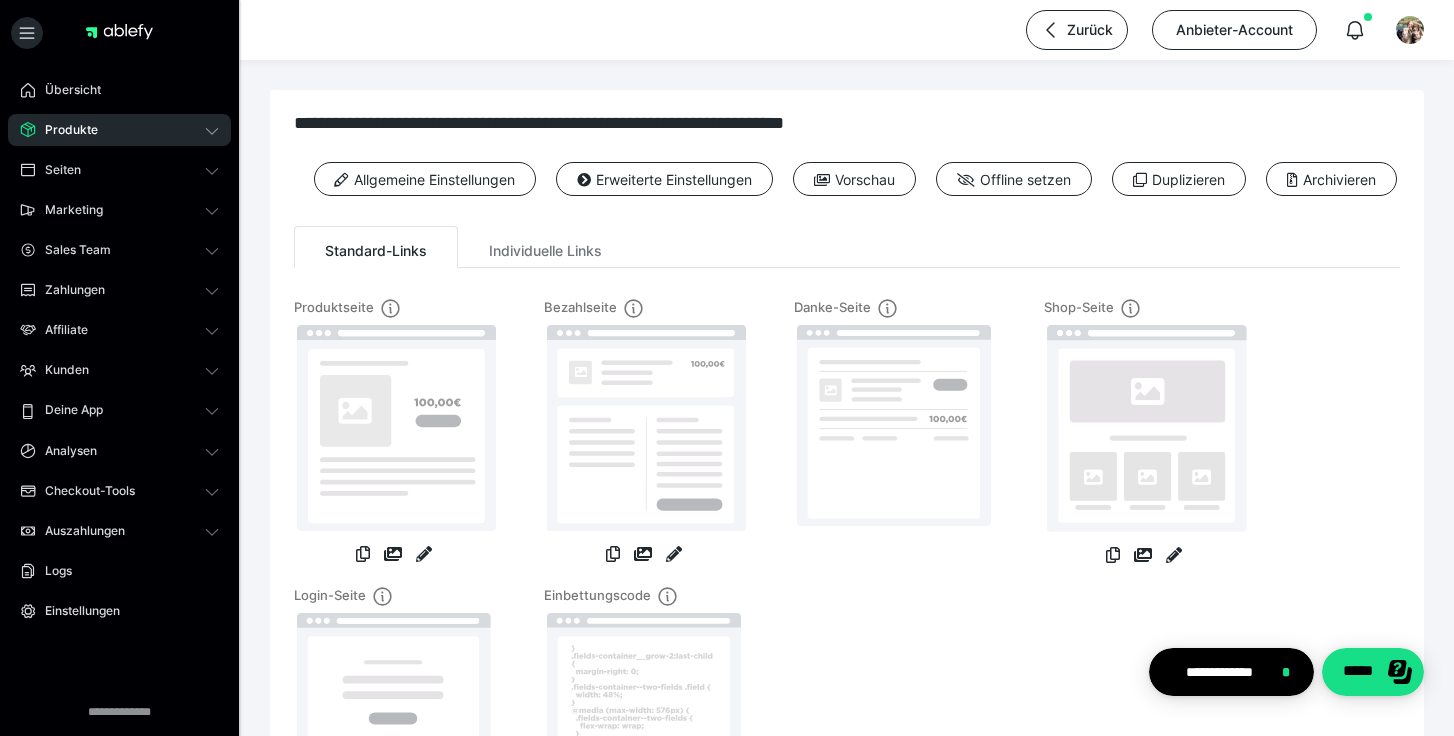 click at bounding box center (644, 434) 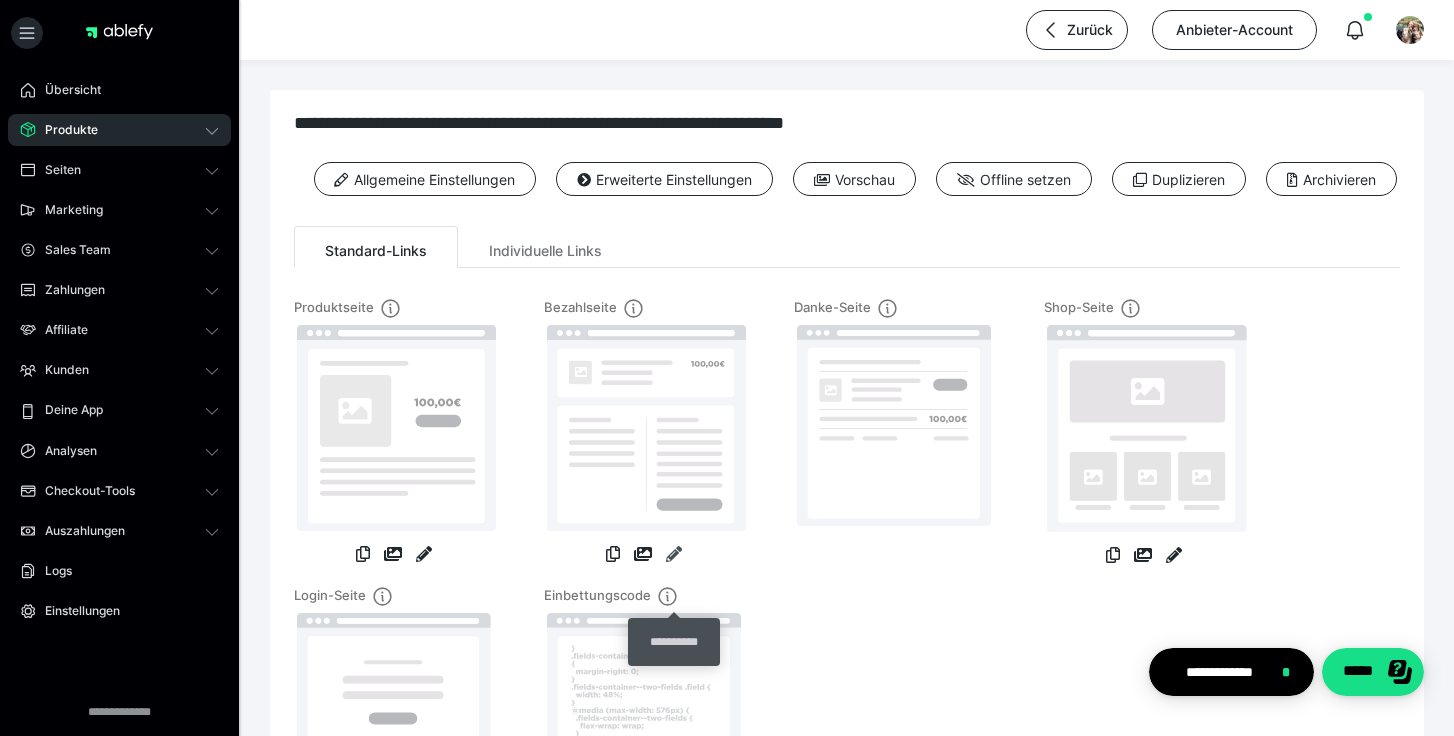 click at bounding box center [674, 554] 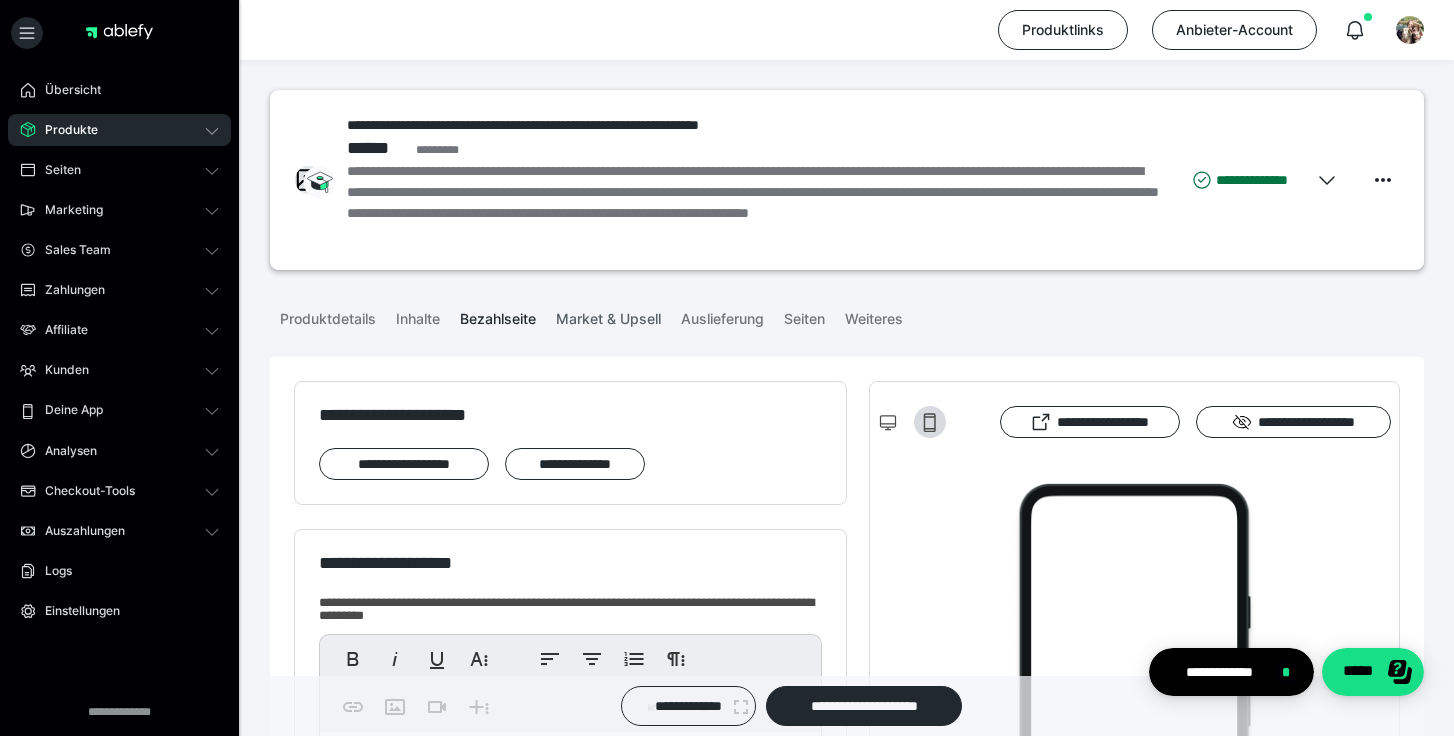 click on "Market & Upsell" at bounding box center [608, 315] 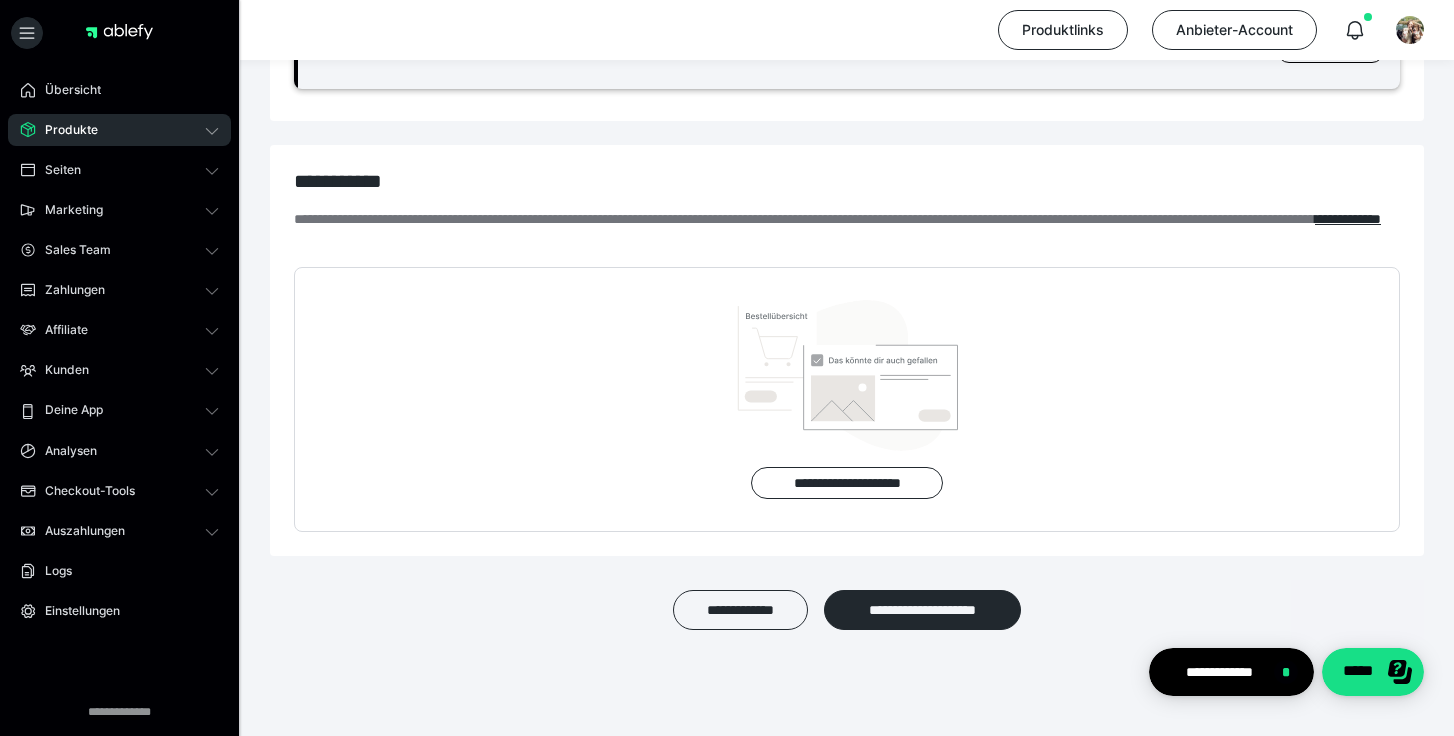 scroll, scrollTop: 741, scrollLeft: 0, axis: vertical 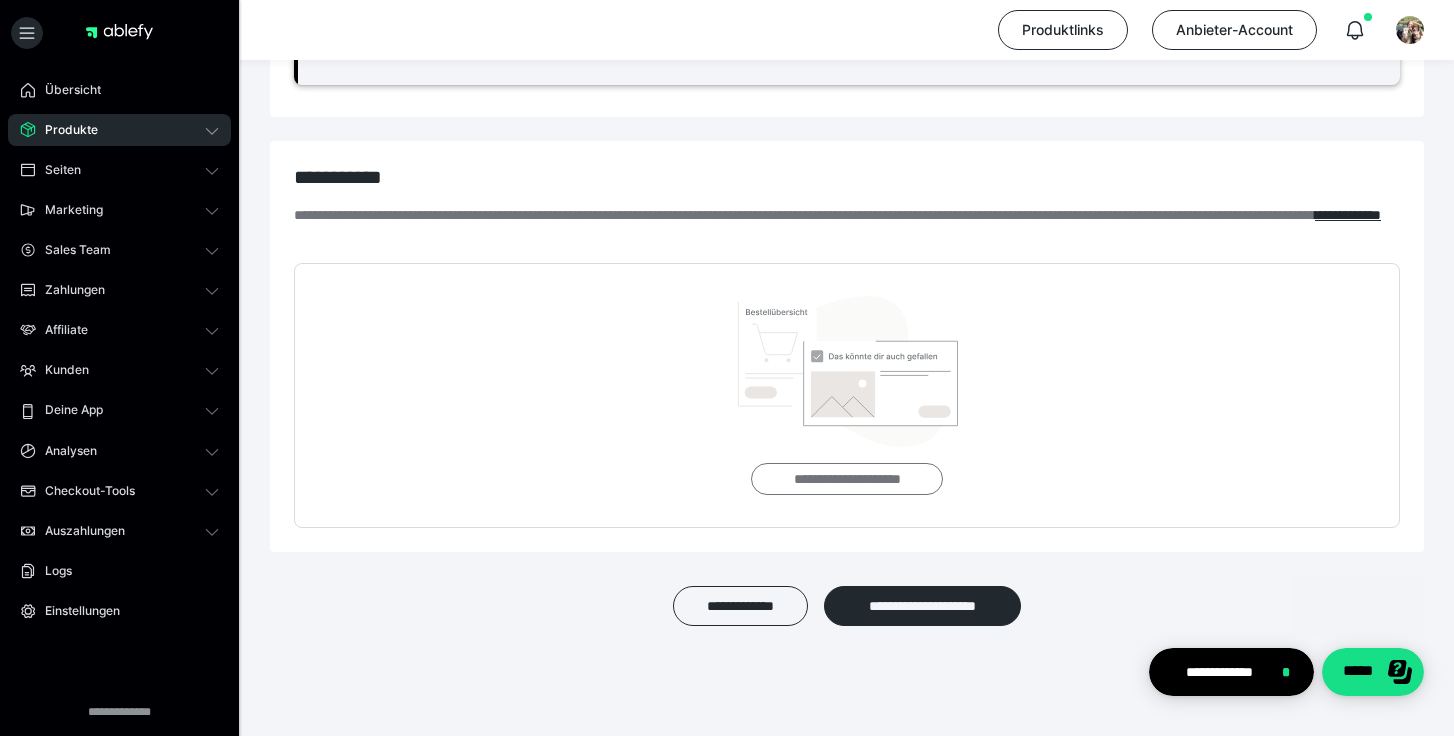click on "**********" at bounding box center (846, 479) 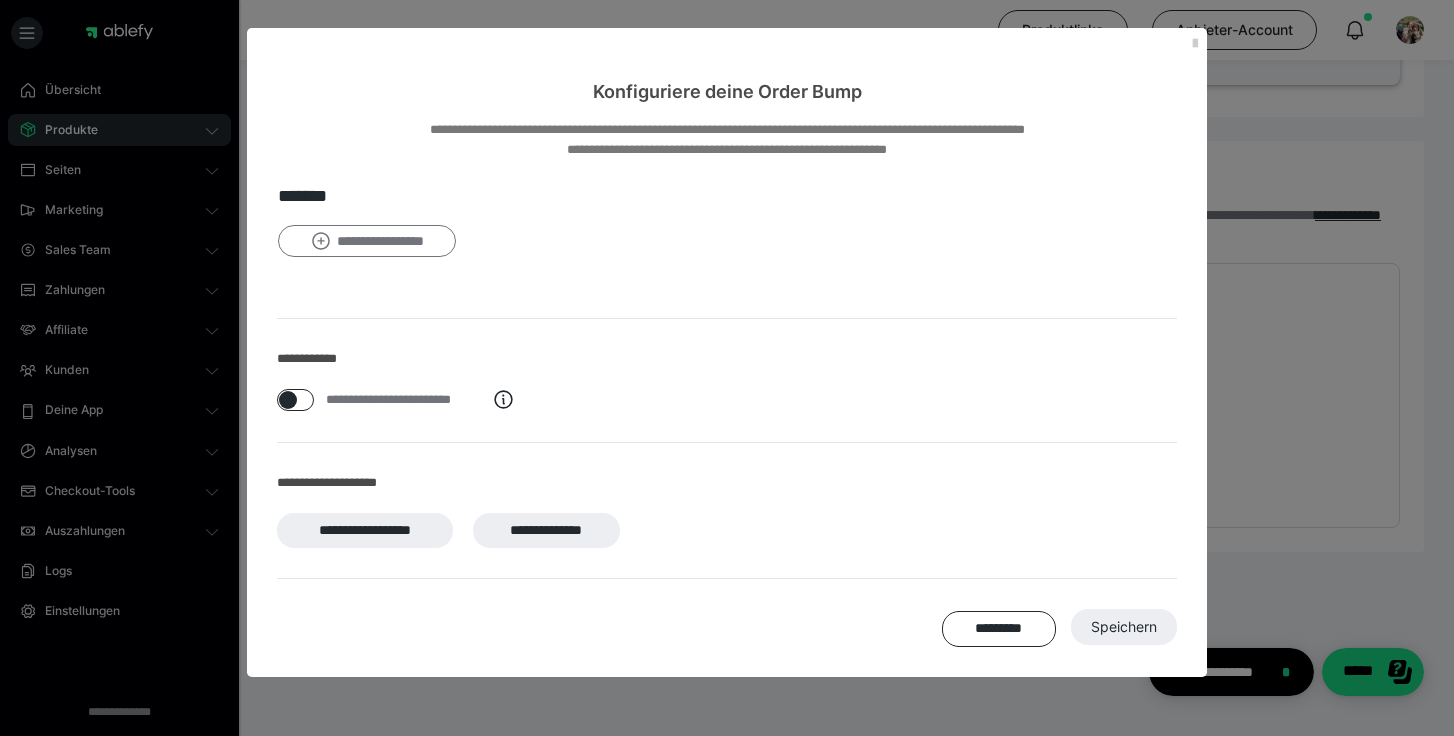 click on "**********" at bounding box center (367, 241) 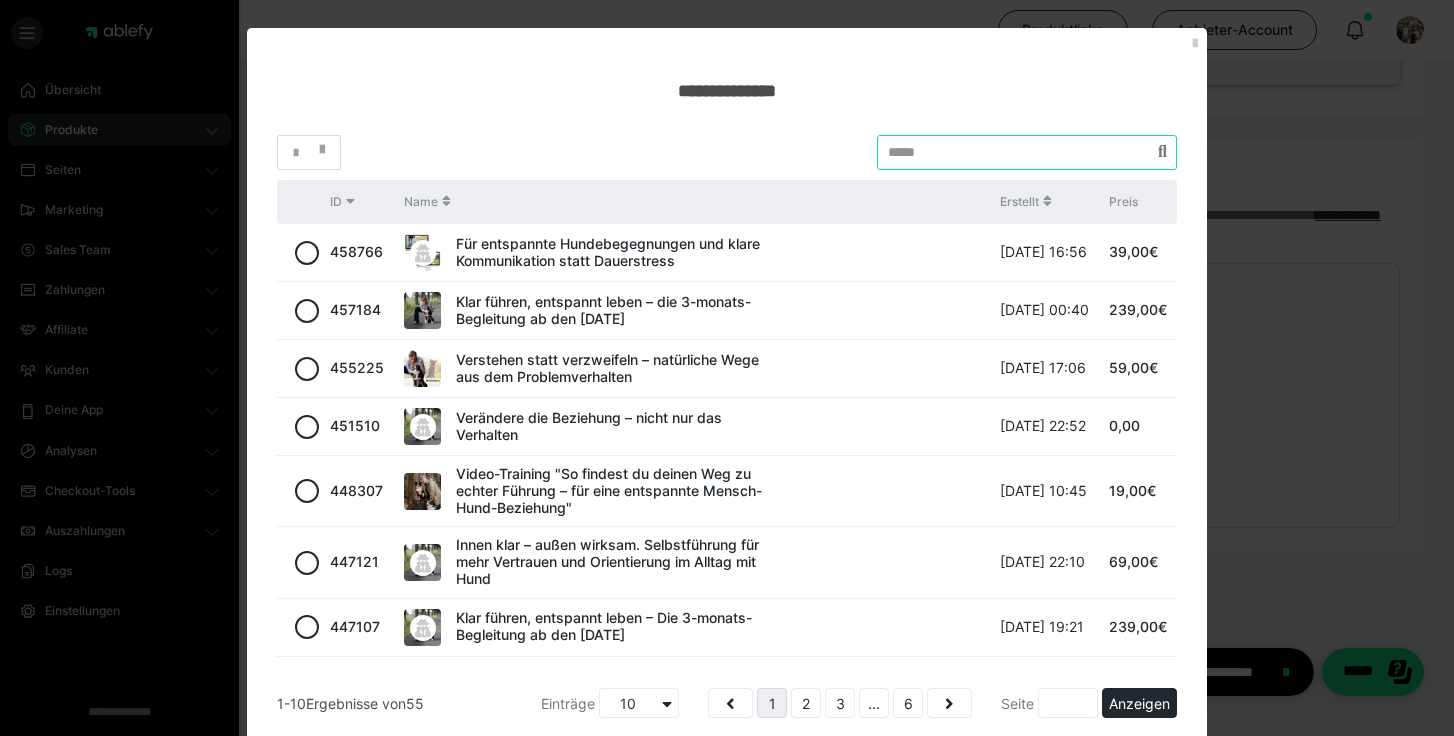 click at bounding box center (1027, 152) 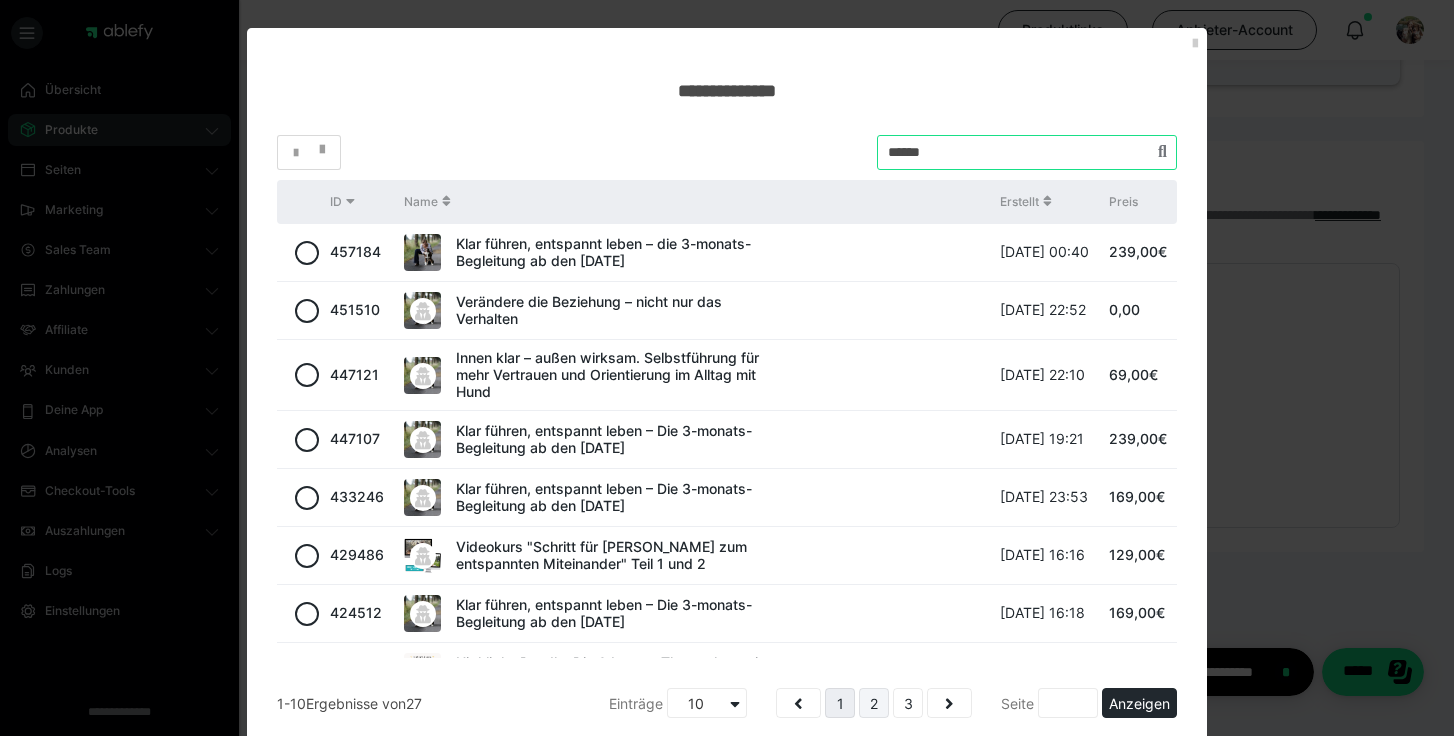 type on "******" 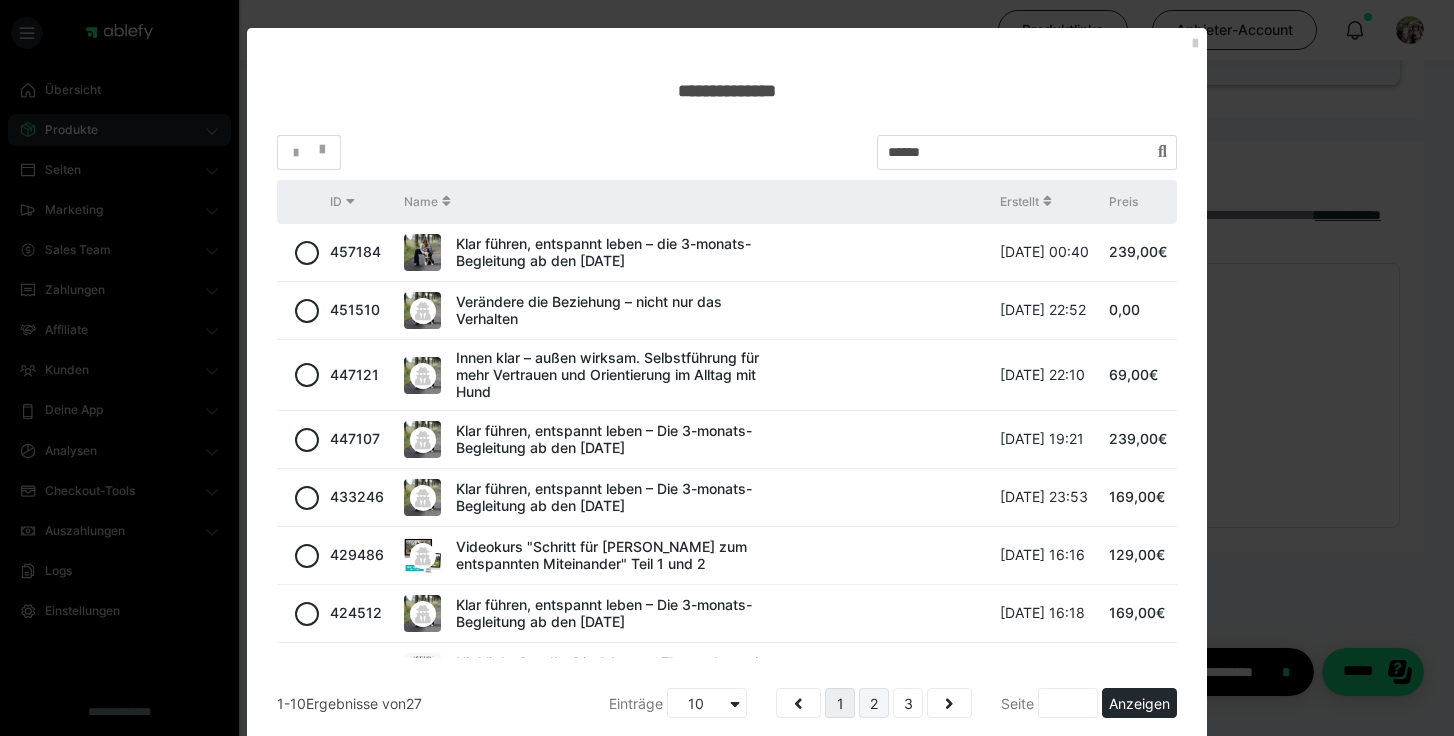 click on "2" at bounding box center [874, 703] 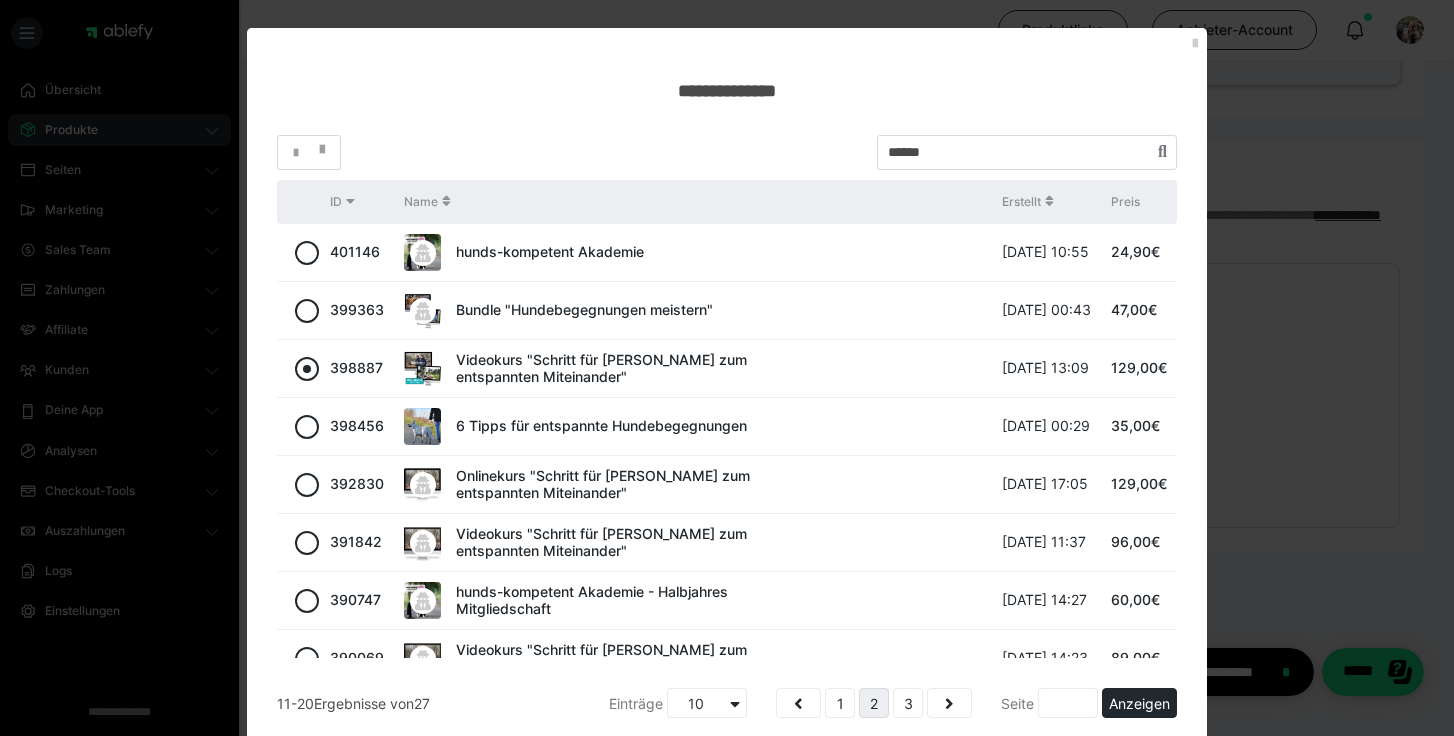 click at bounding box center (307, 369) 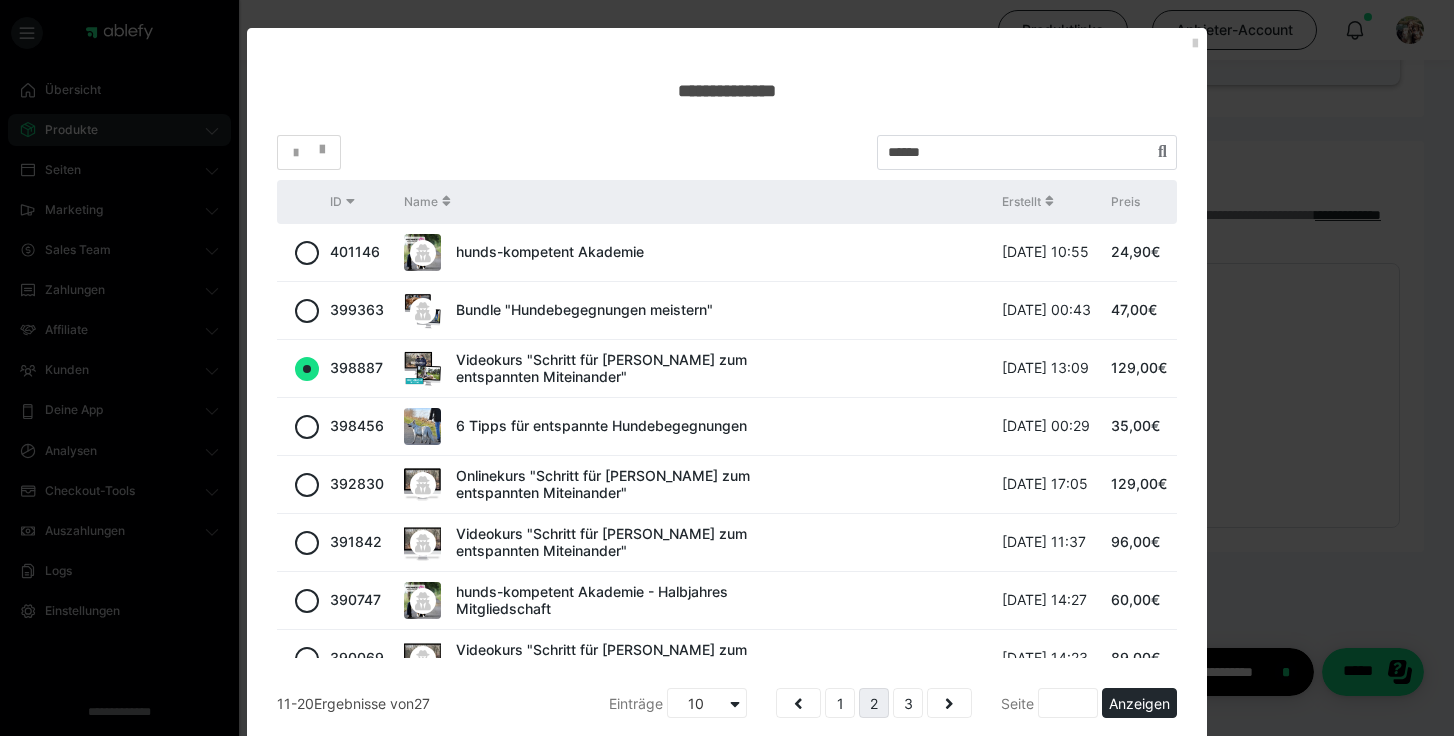 radio on "true" 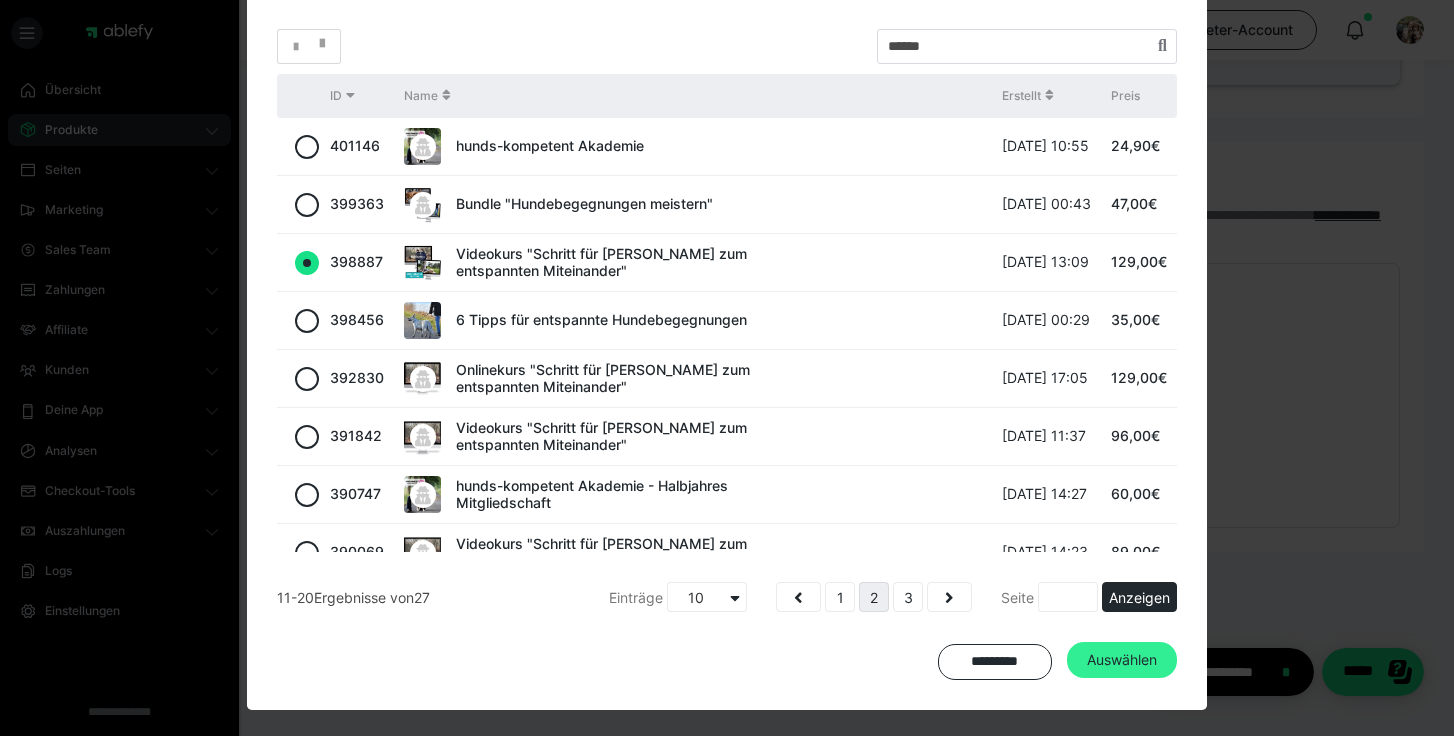 click on "Auswählen" at bounding box center [1122, 660] 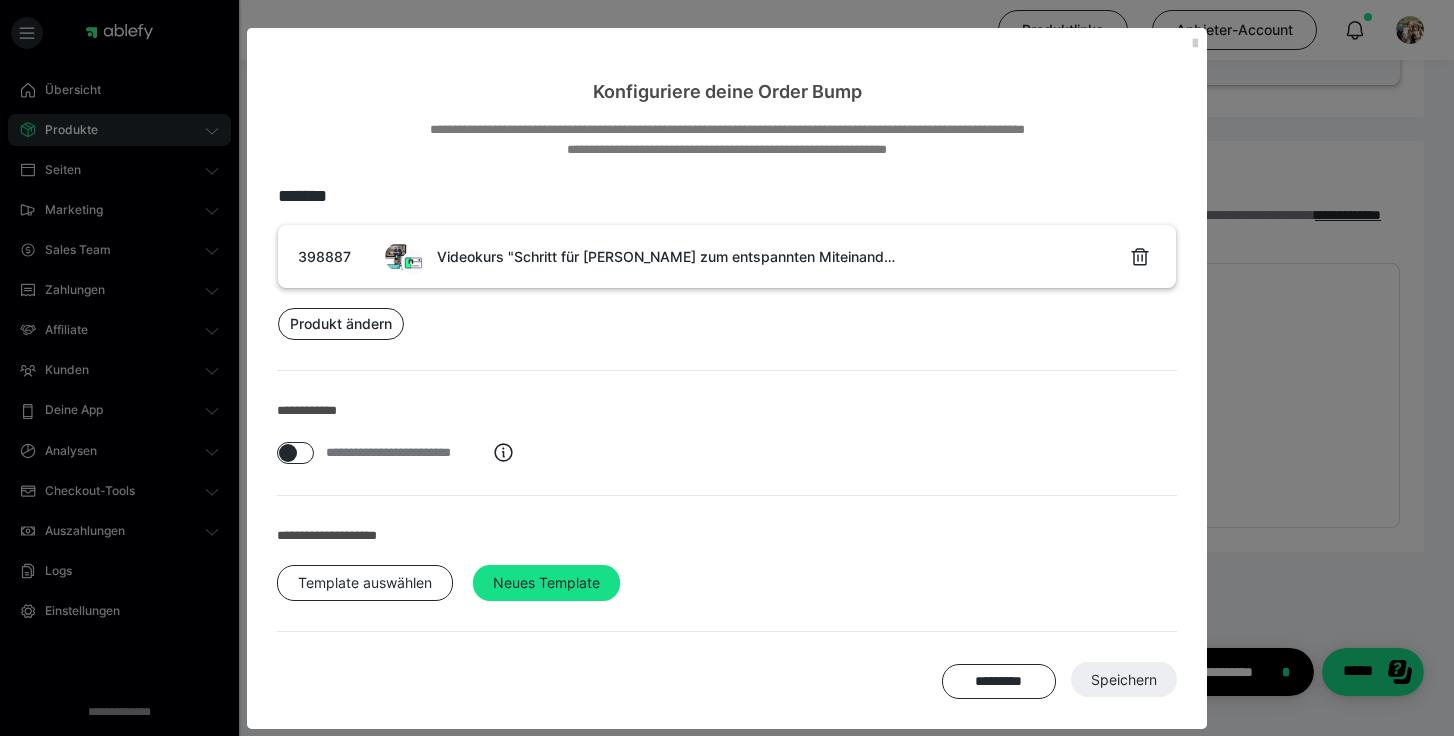 click at bounding box center (288, 453) 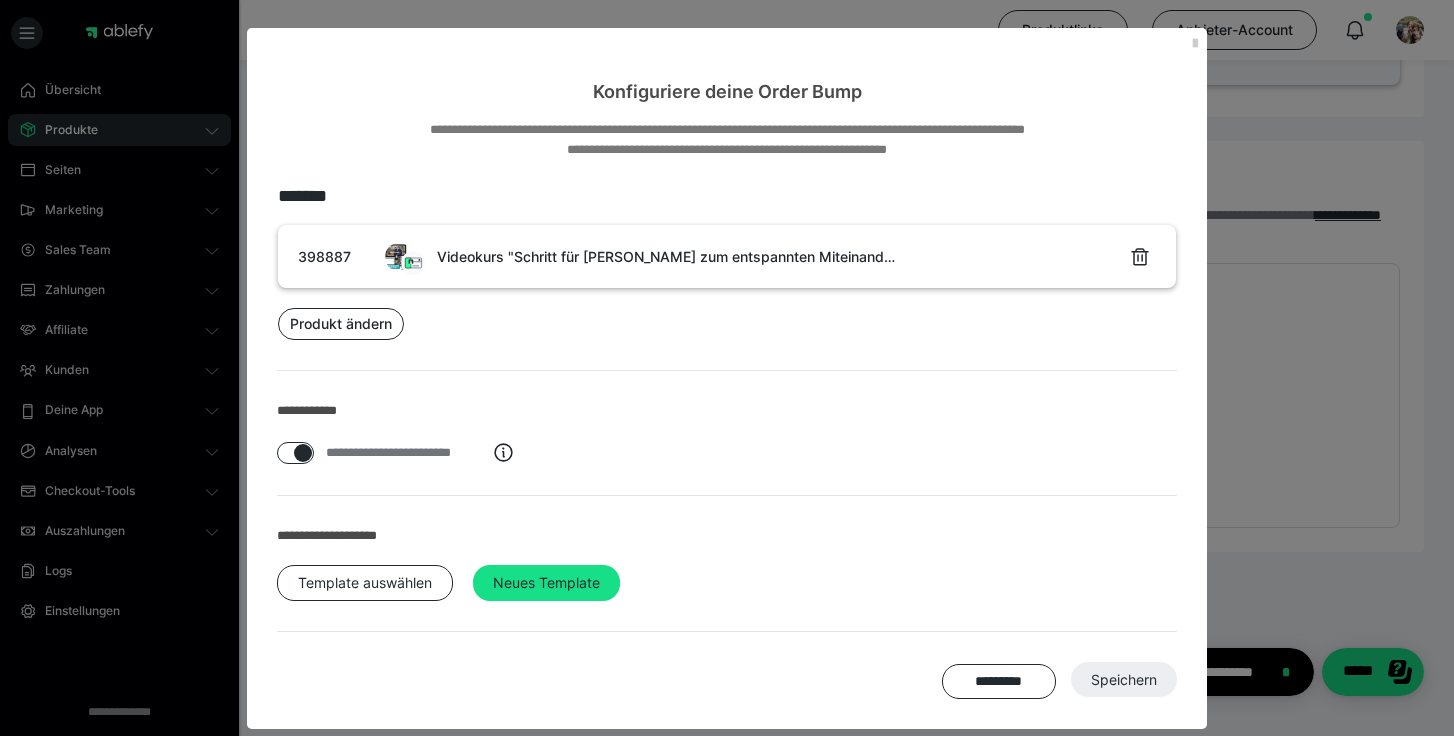 checkbox on "****" 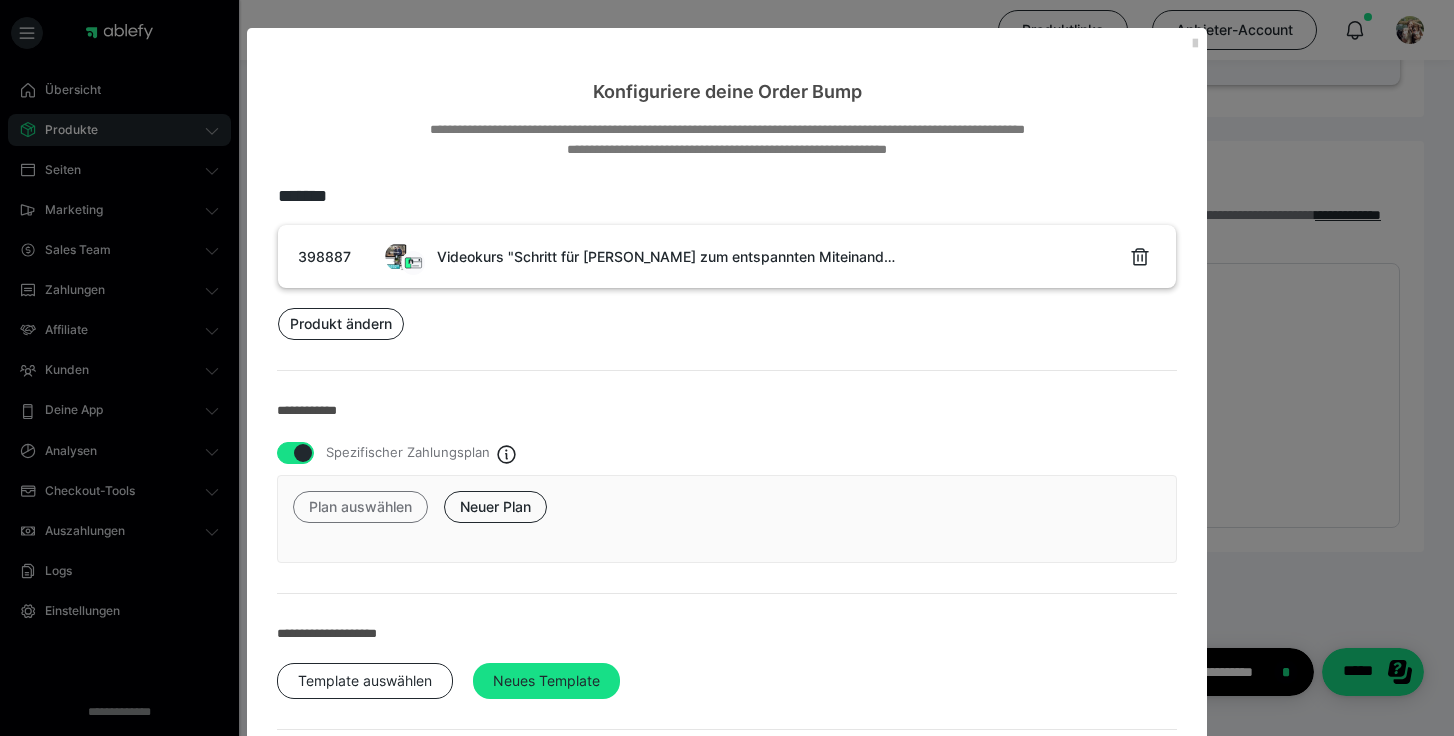 click on "Plan auswählen" at bounding box center [360, 507] 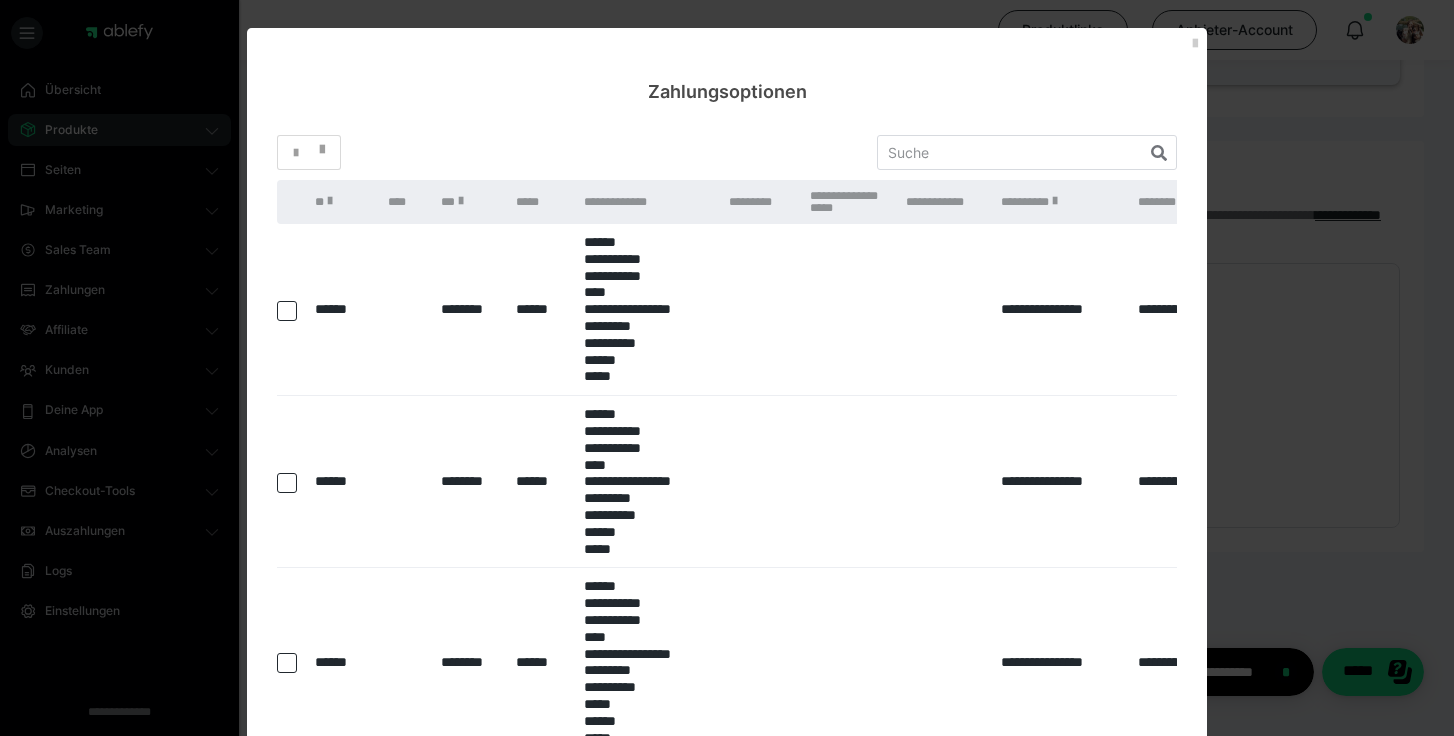 click at bounding box center (287, 311) 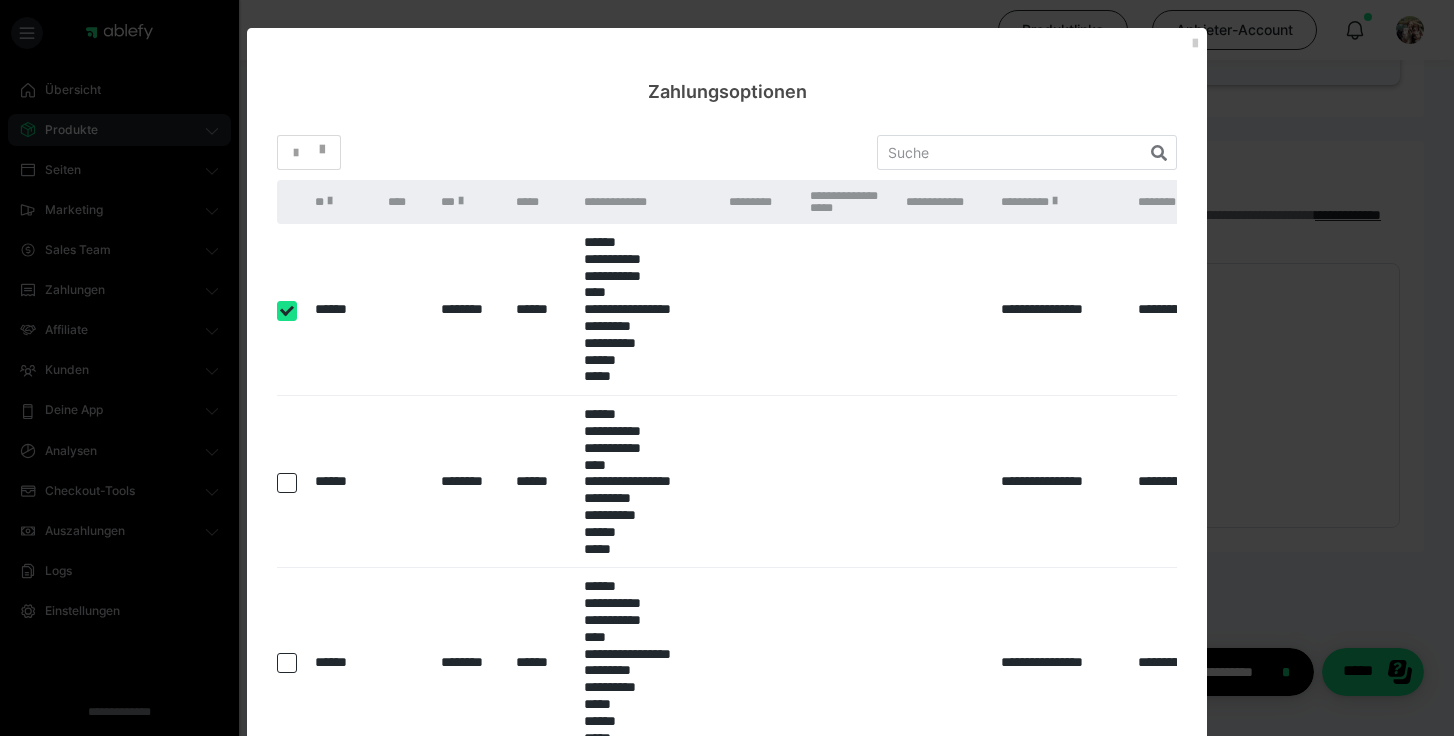 checkbox on "true" 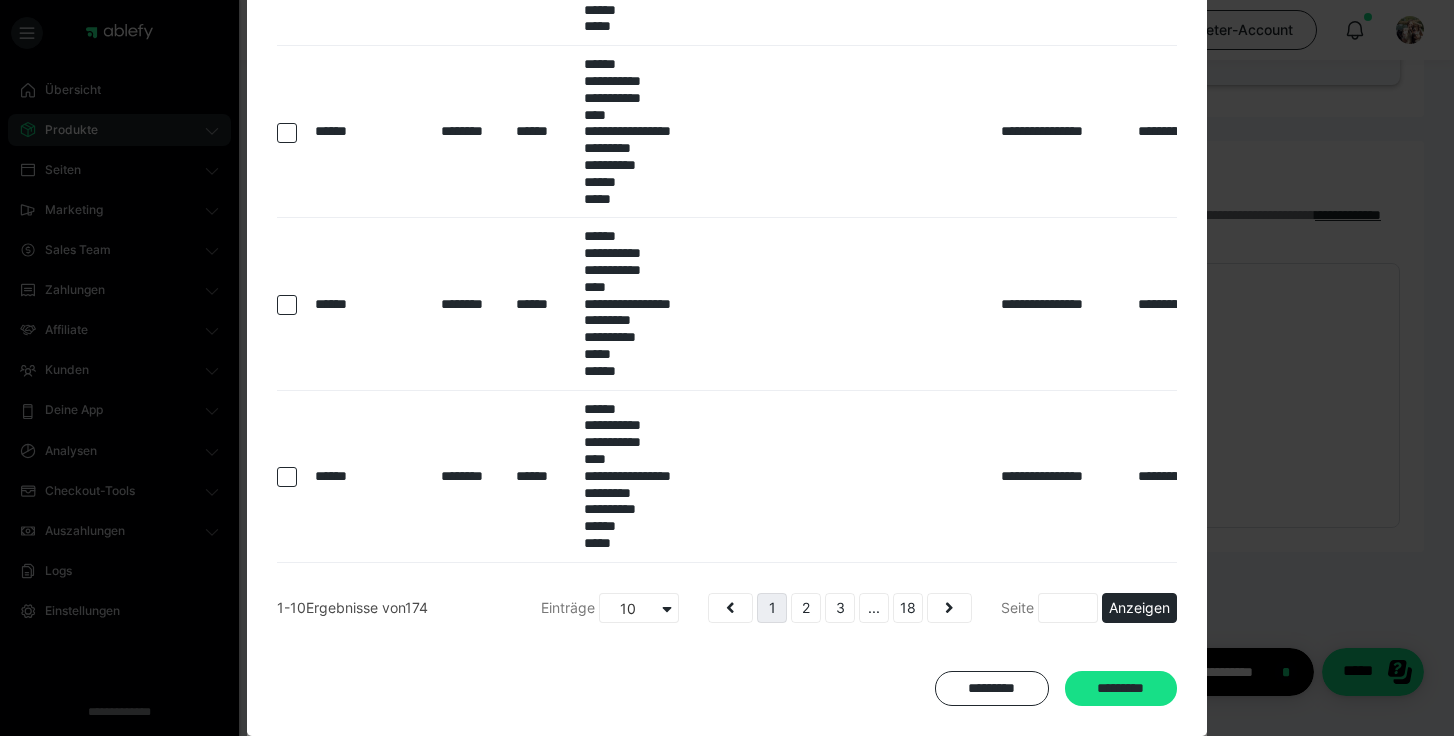 scroll, scrollTop: 1412, scrollLeft: 0, axis: vertical 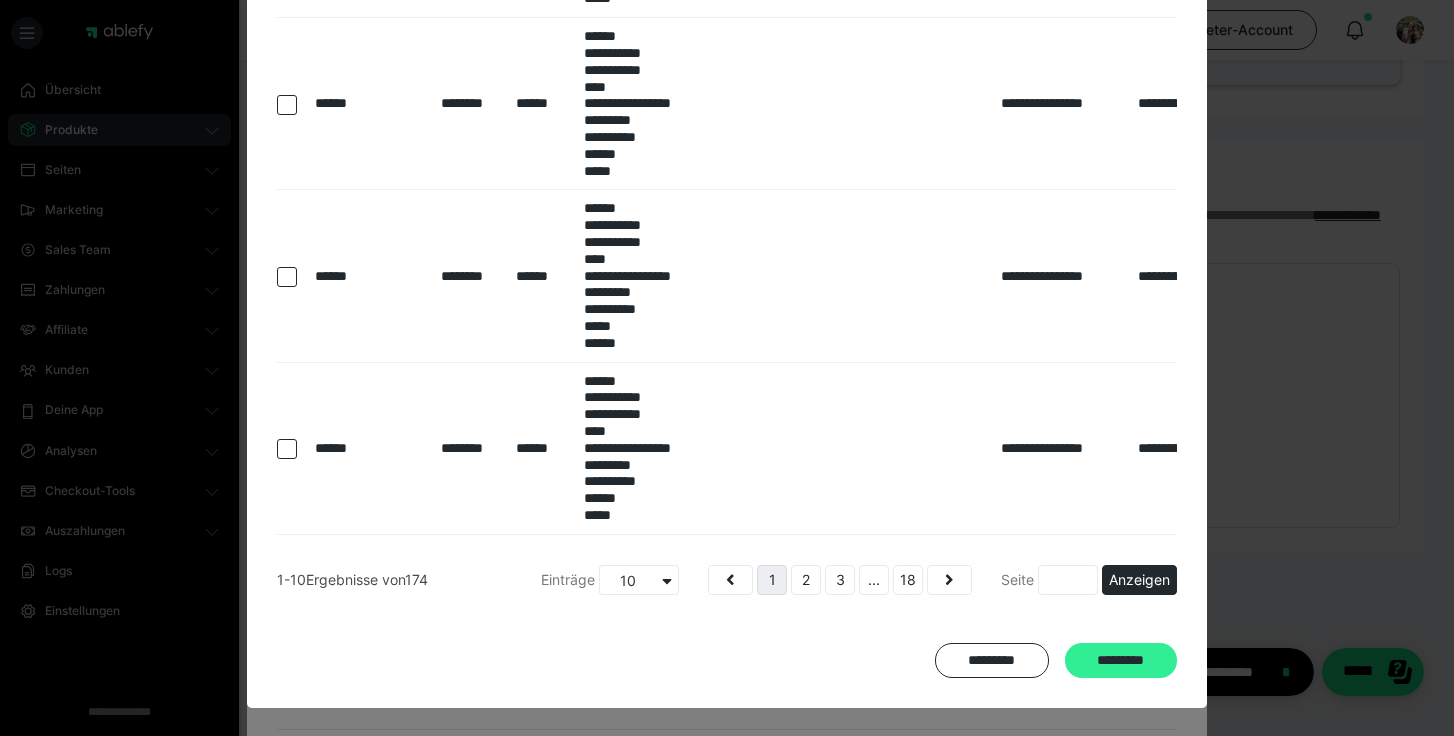 click on "*********" at bounding box center [1121, 661] 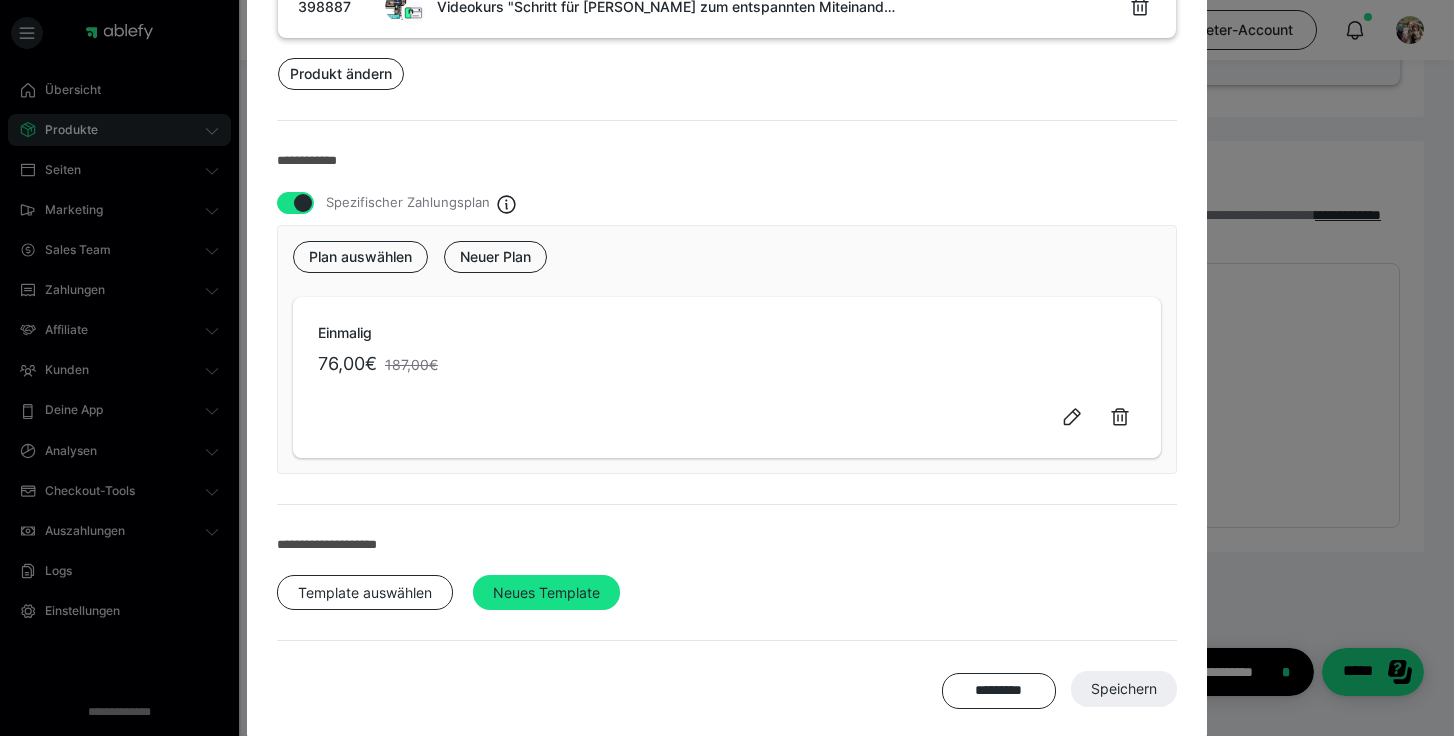 scroll, scrollTop: 280, scrollLeft: 0, axis: vertical 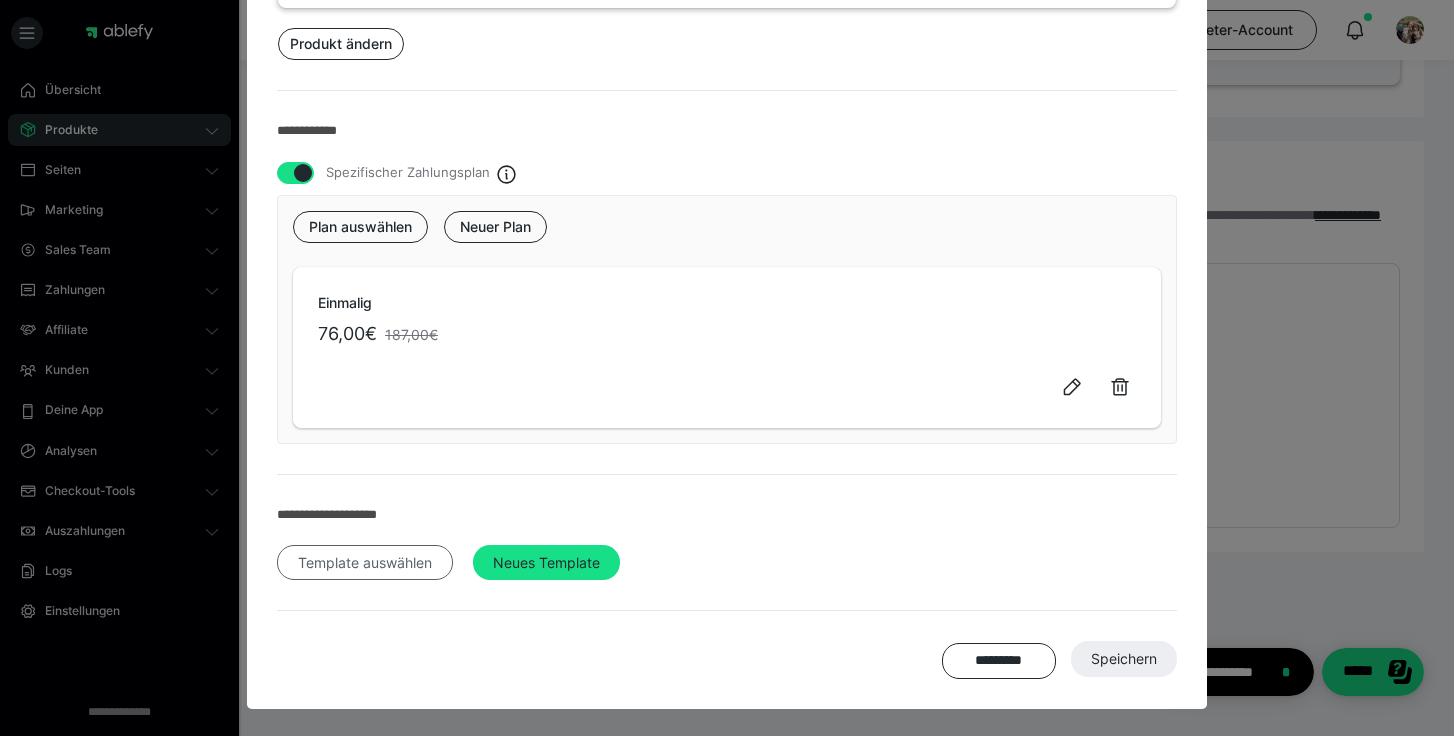 click on "Template auswählen" at bounding box center [365, 563] 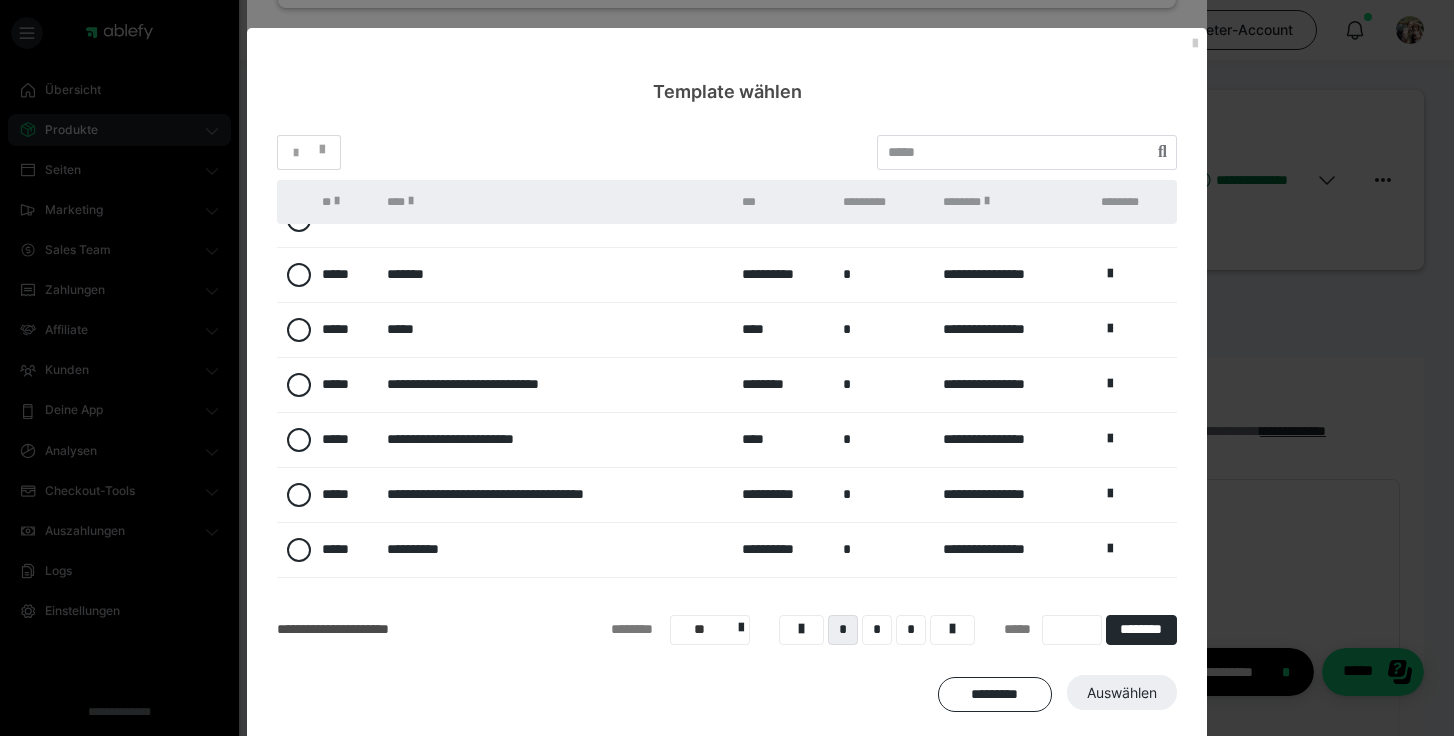 scroll, scrollTop: 146, scrollLeft: 0, axis: vertical 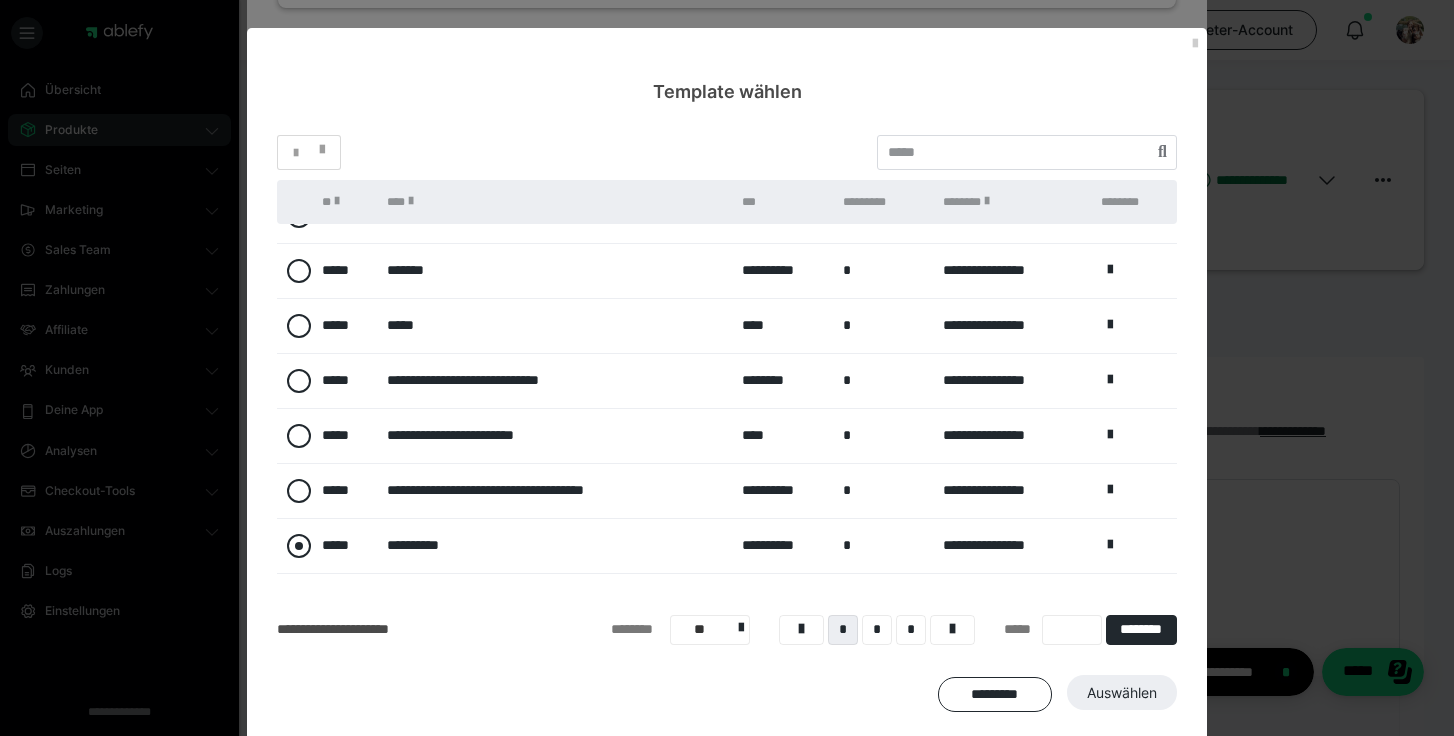 click at bounding box center [299, 546] 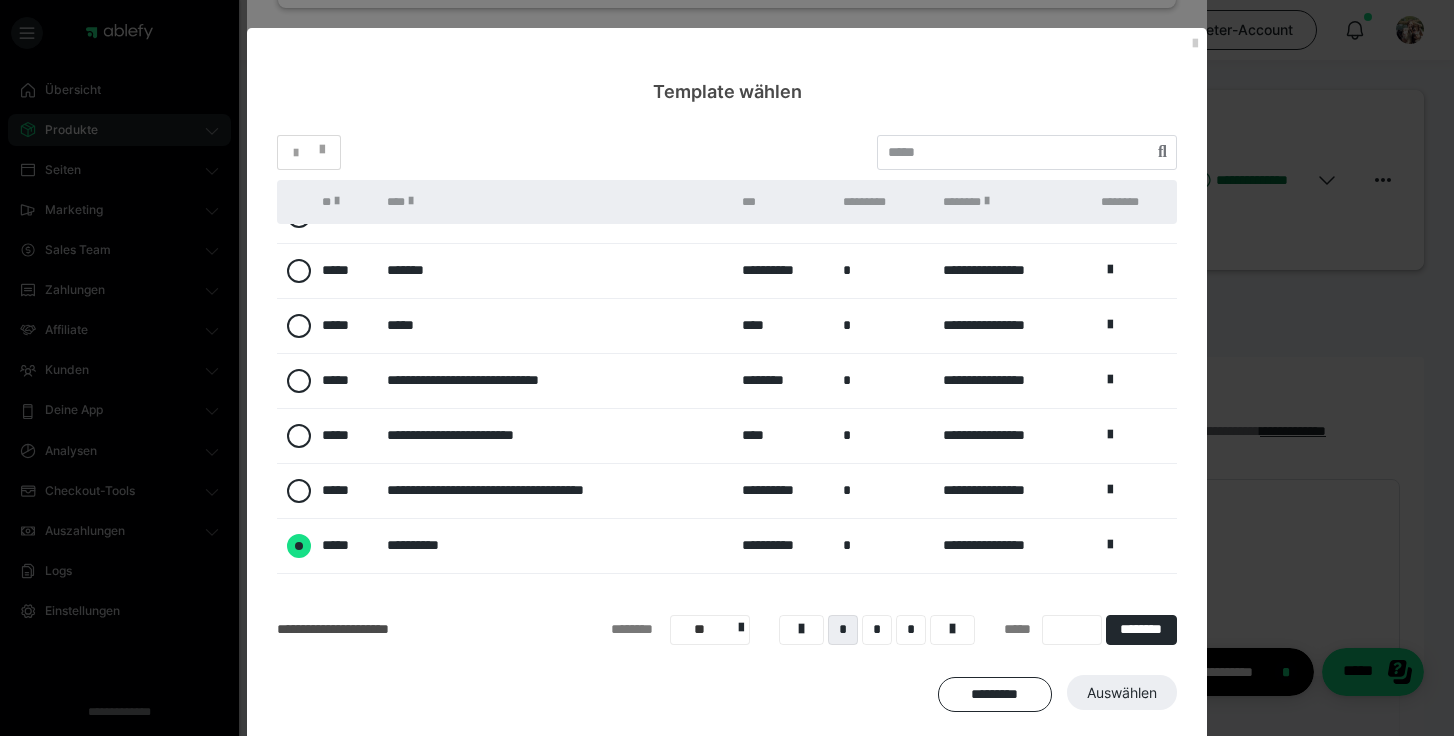 radio on "****" 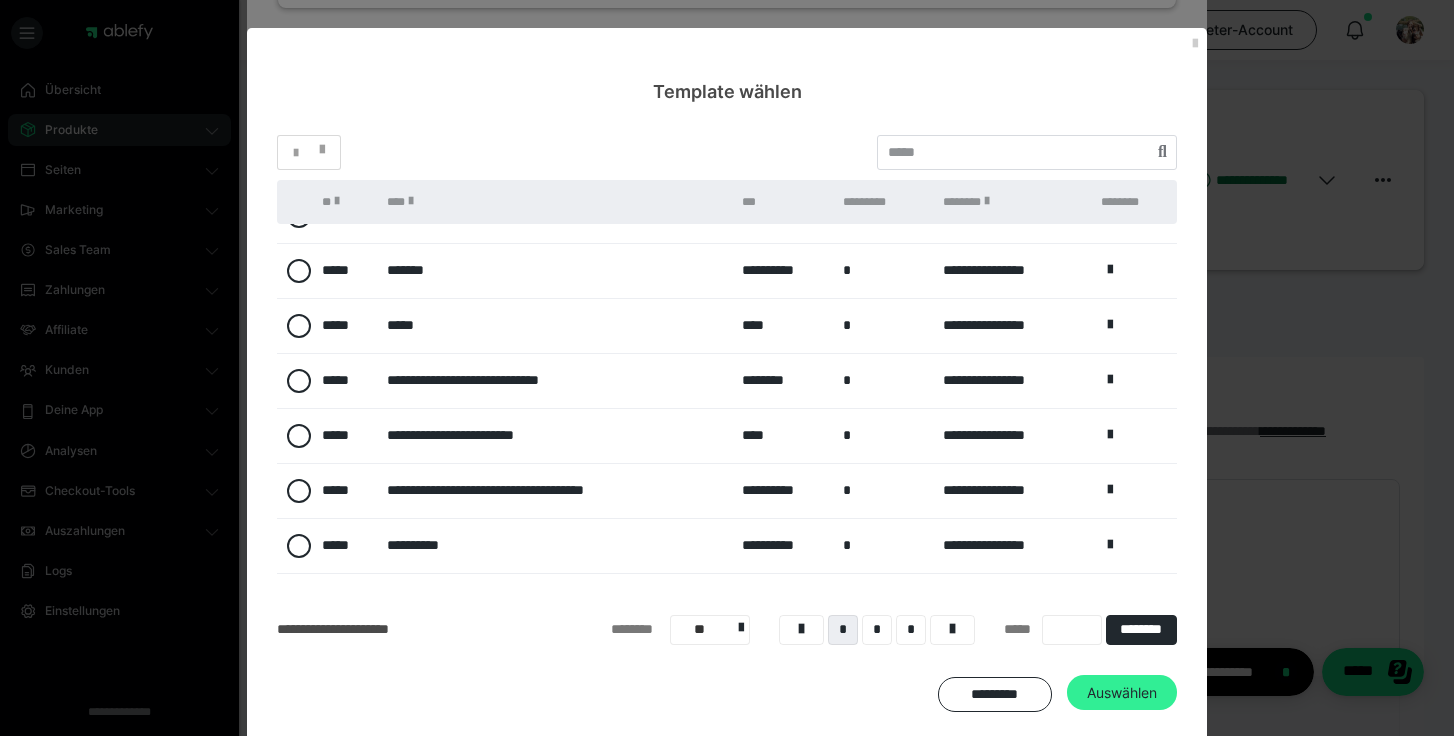 click on "Auswählen" at bounding box center (1124, 659) 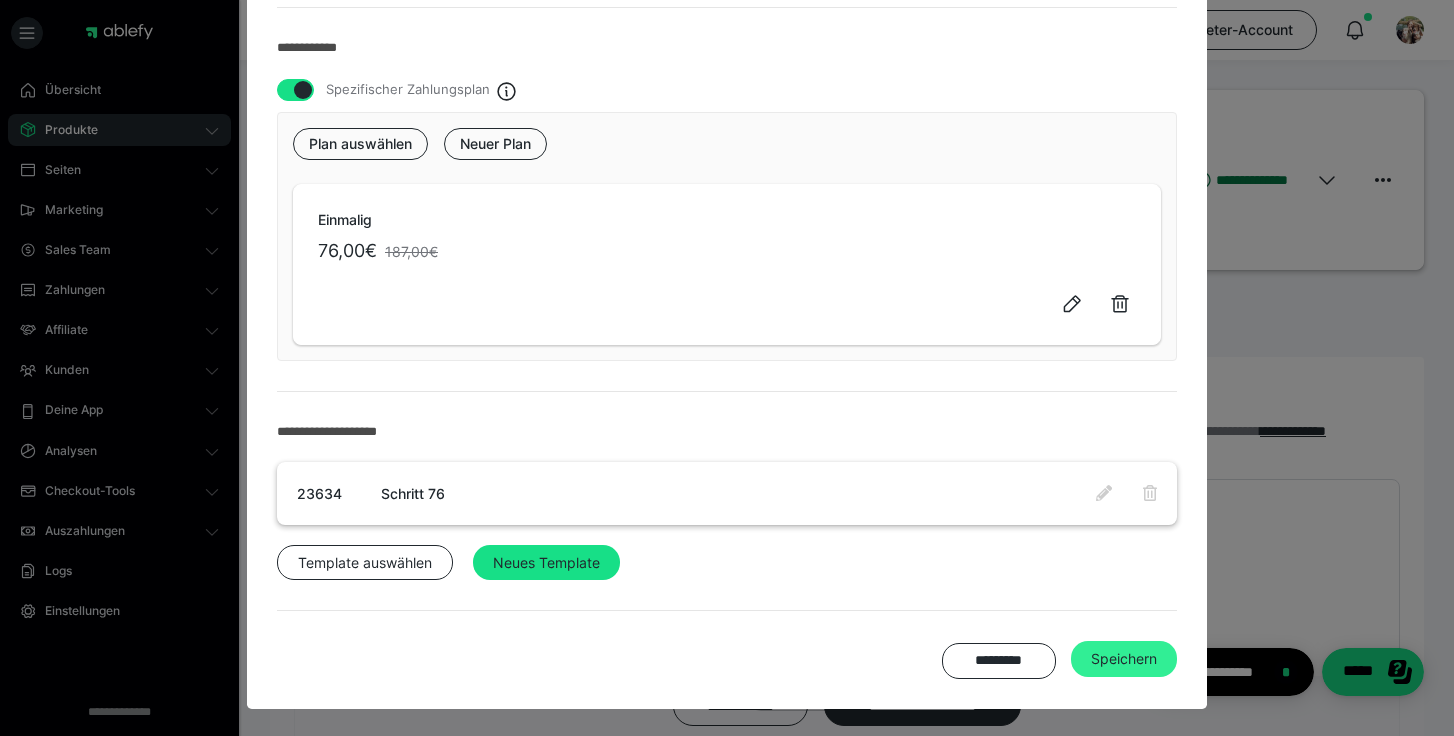 click on "Speichern" at bounding box center [1124, 659] 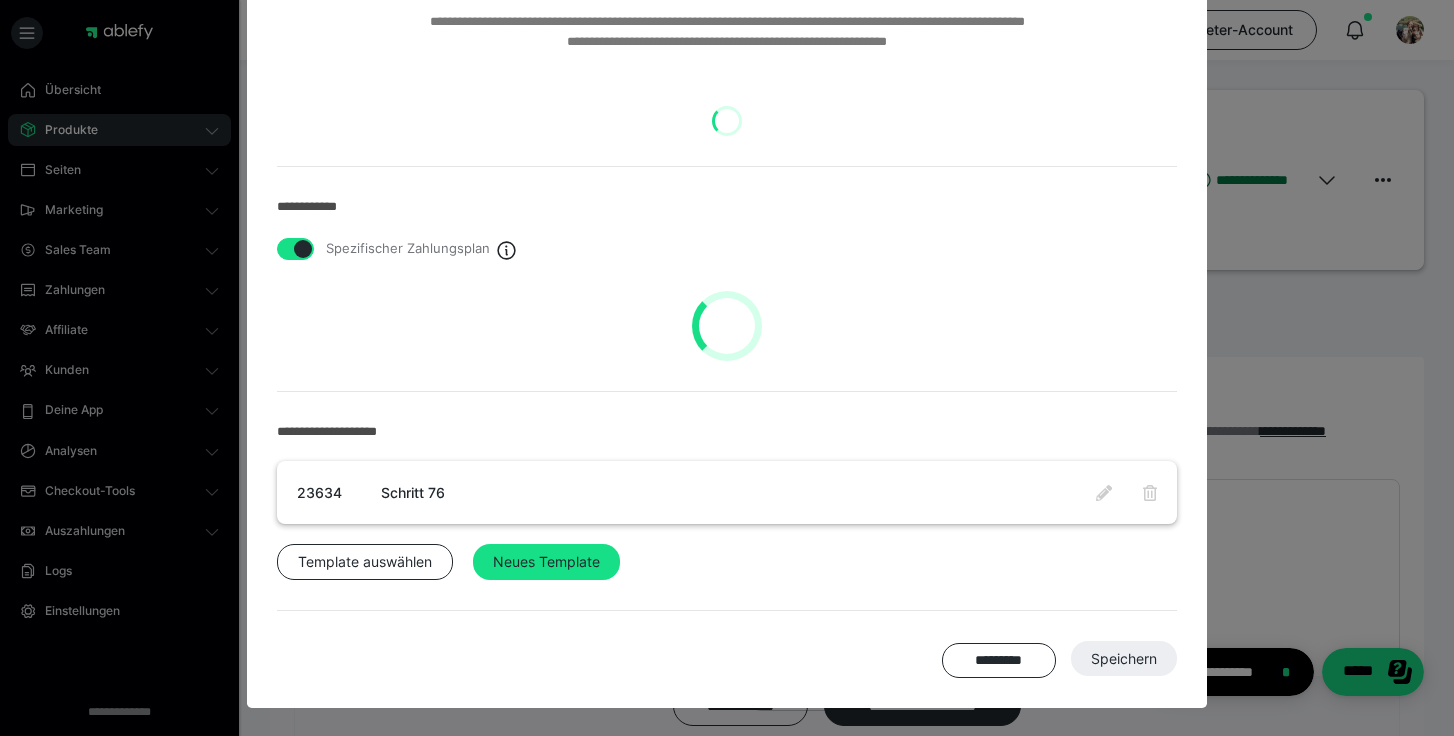 scroll, scrollTop: 107, scrollLeft: 0, axis: vertical 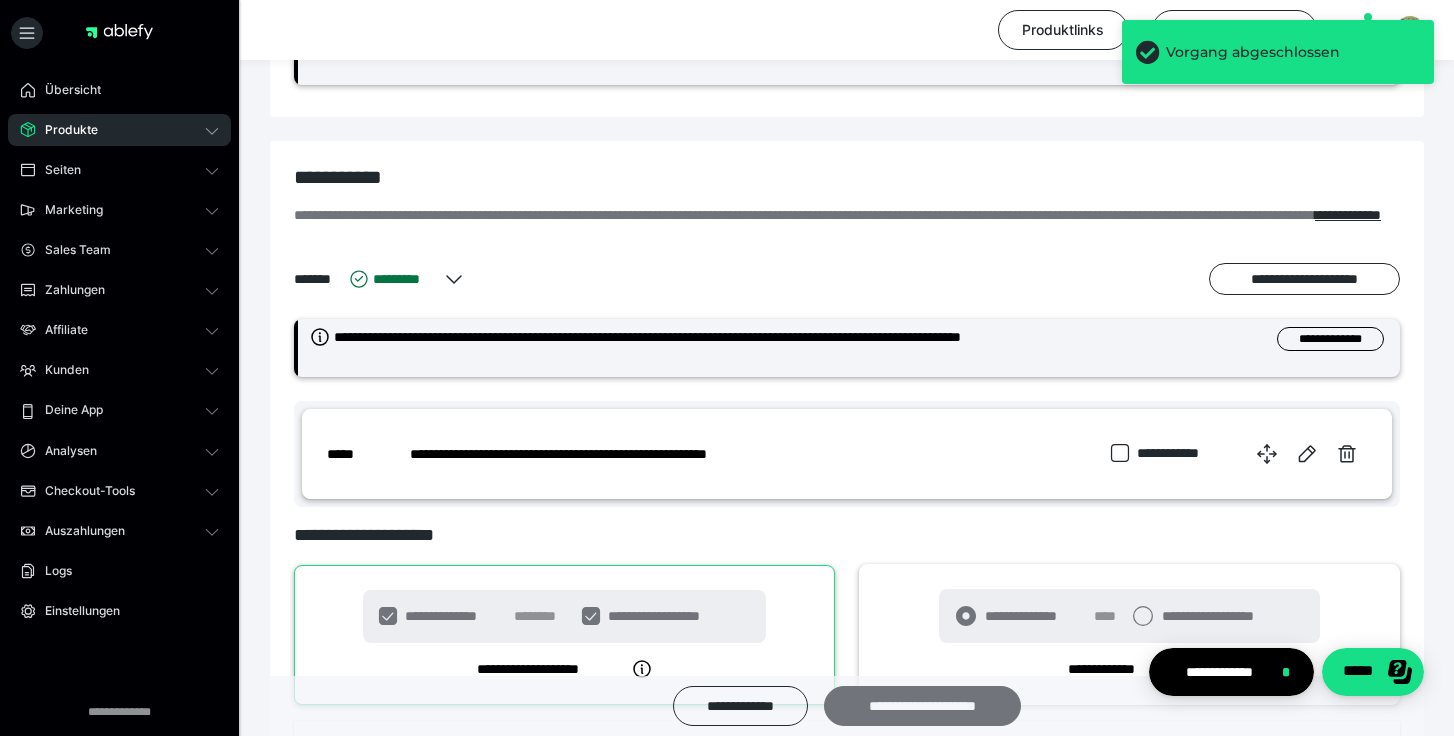 click on "**********" at bounding box center (922, 706) 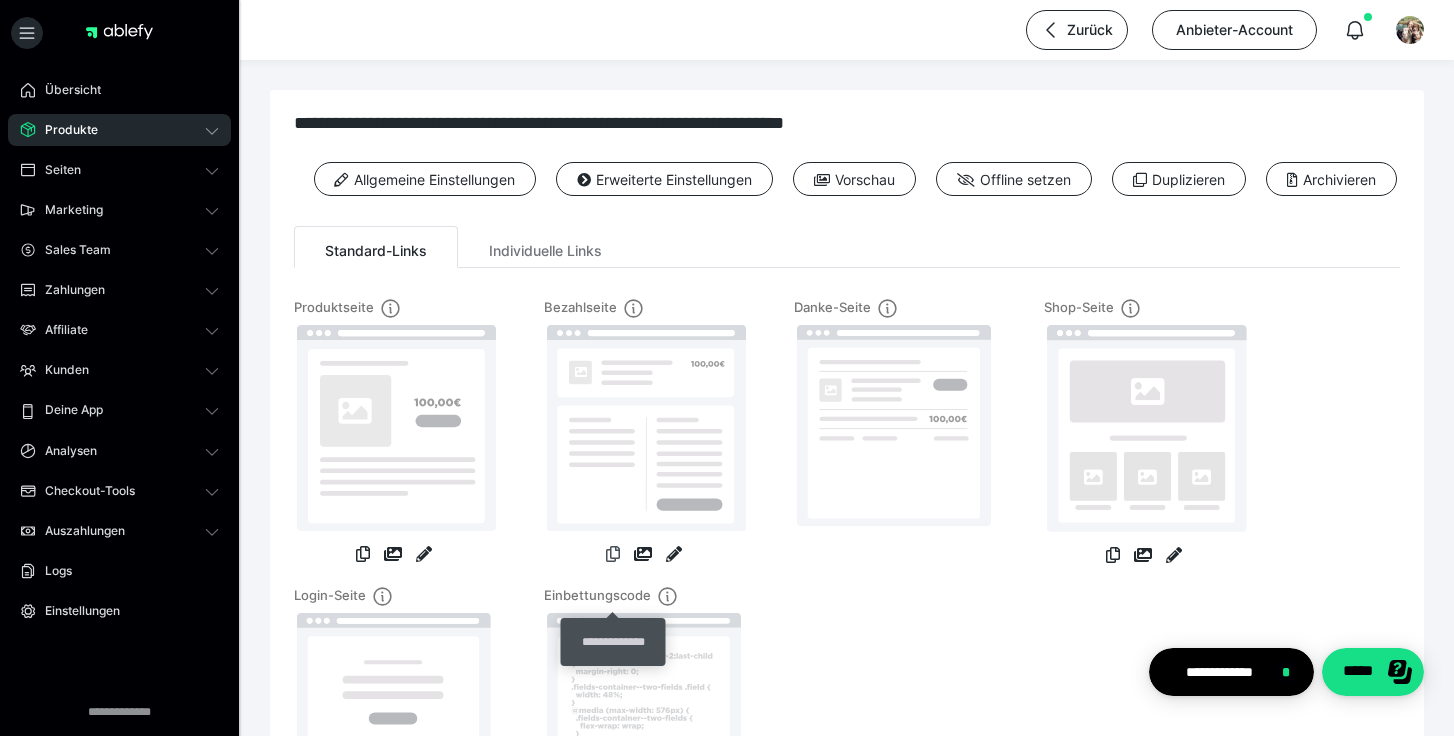 click at bounding box center (613, 554) 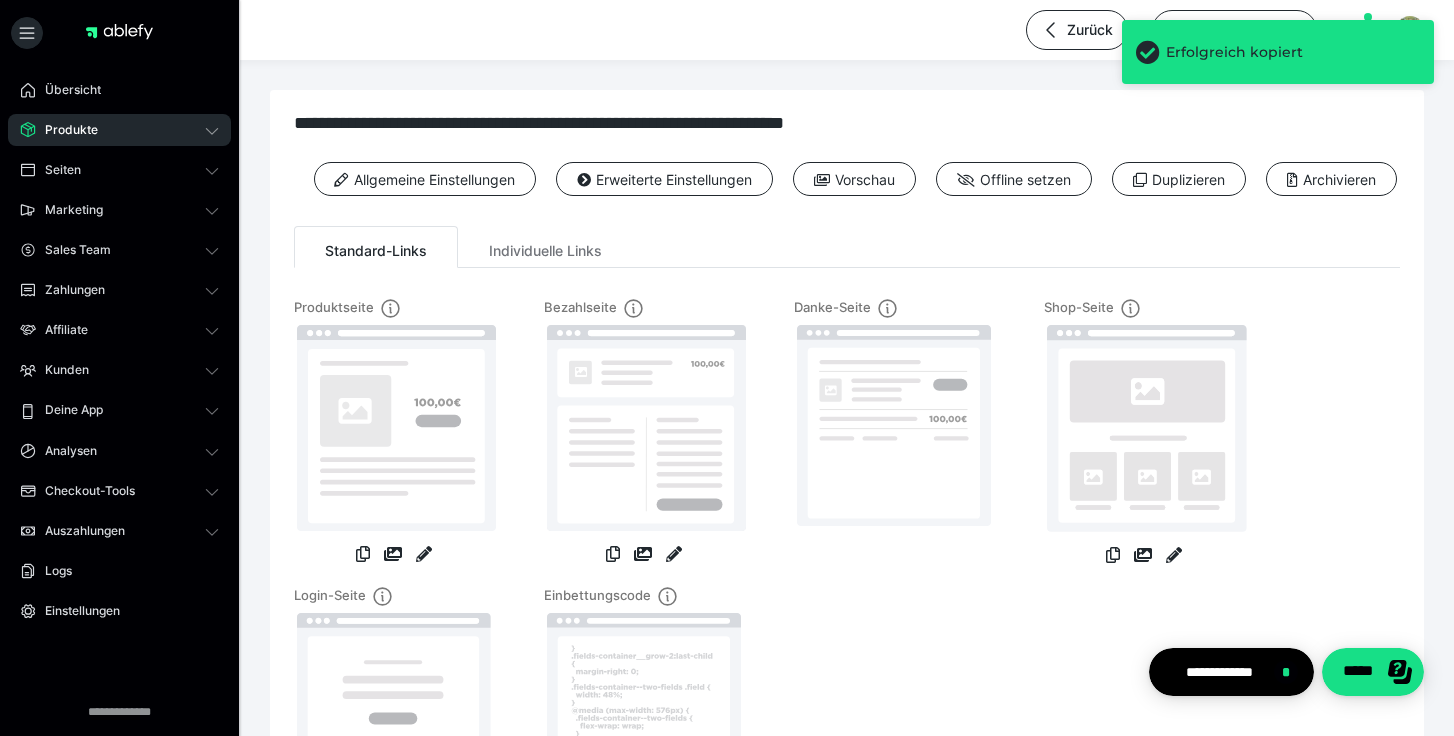 click on "Produkte" at bounding box center [119, 130] 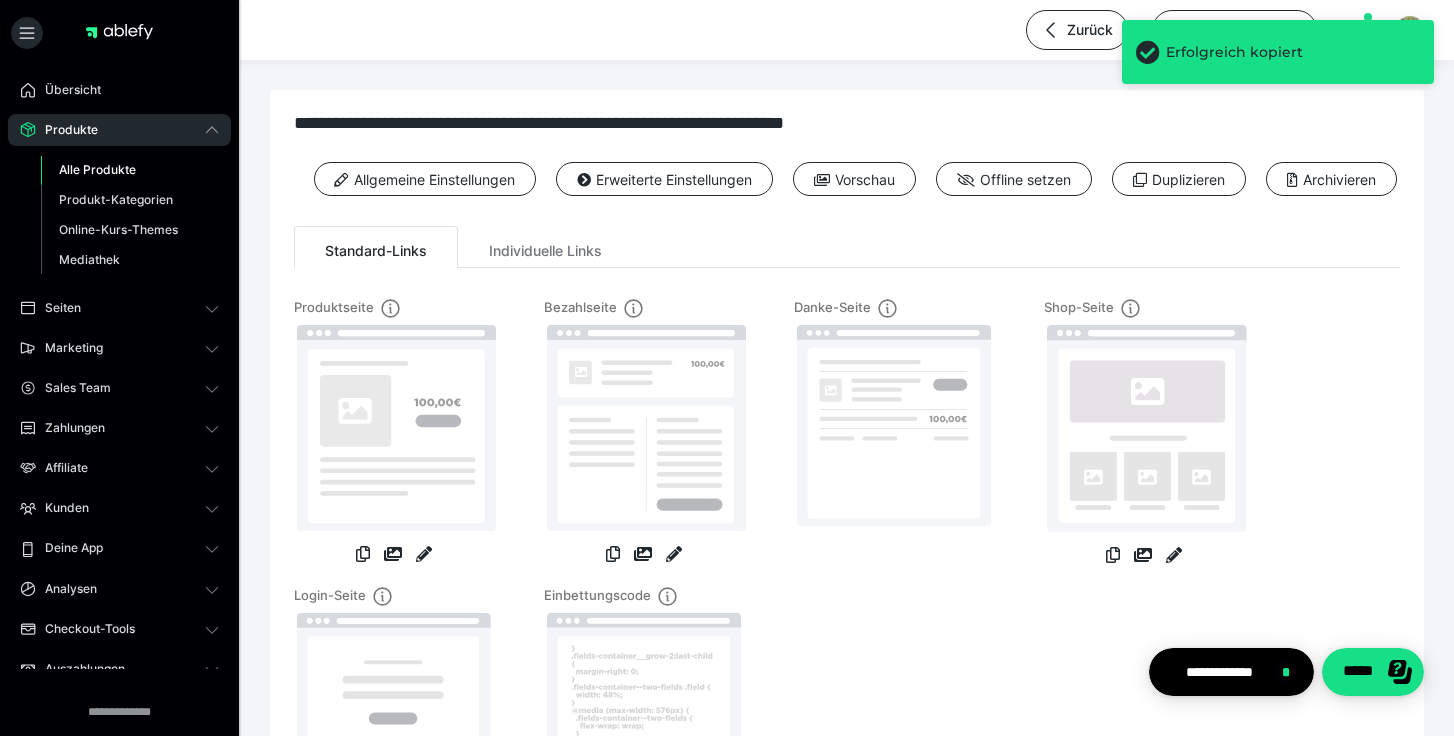 click on "Alle Produkte" at bounding box center (97, 169) 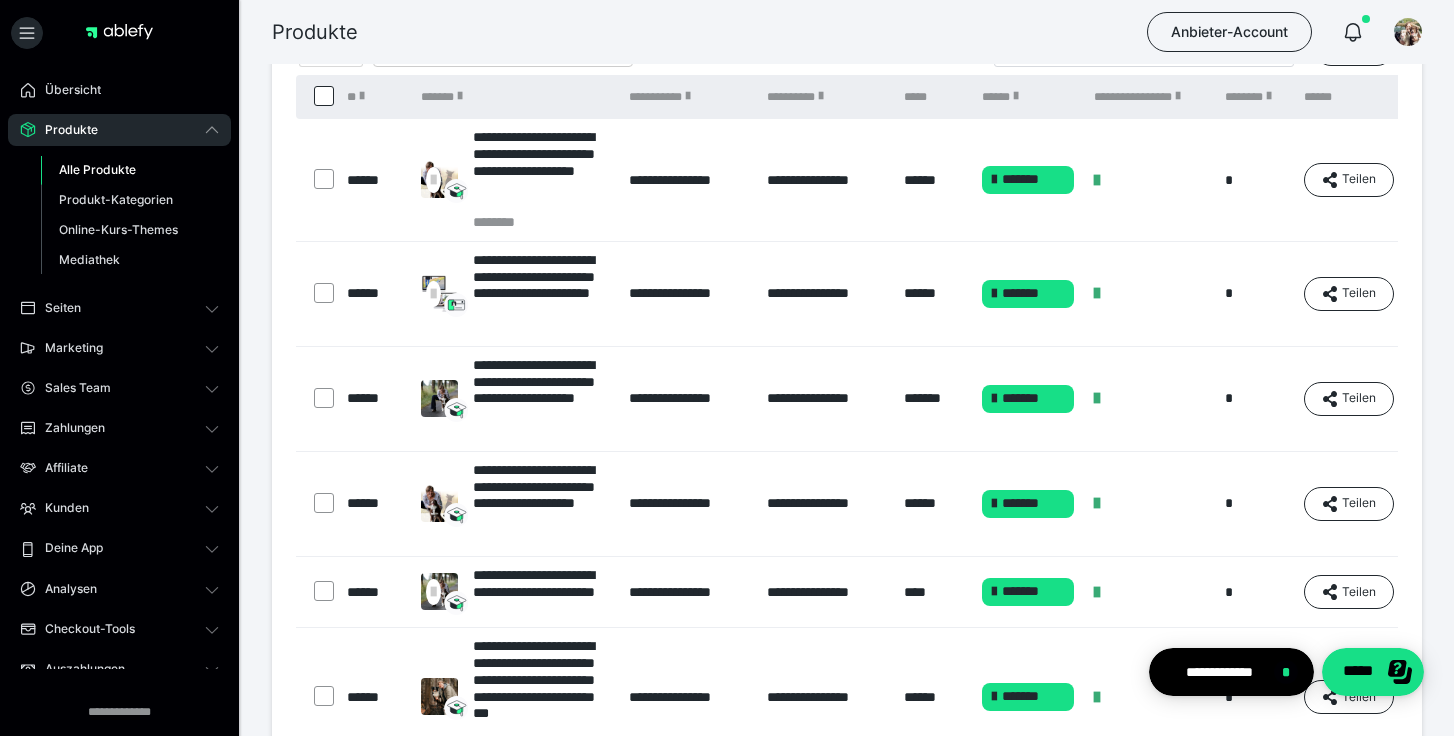 scroll, scrollTop: 123, scrollLeft: 0, axis: vertical 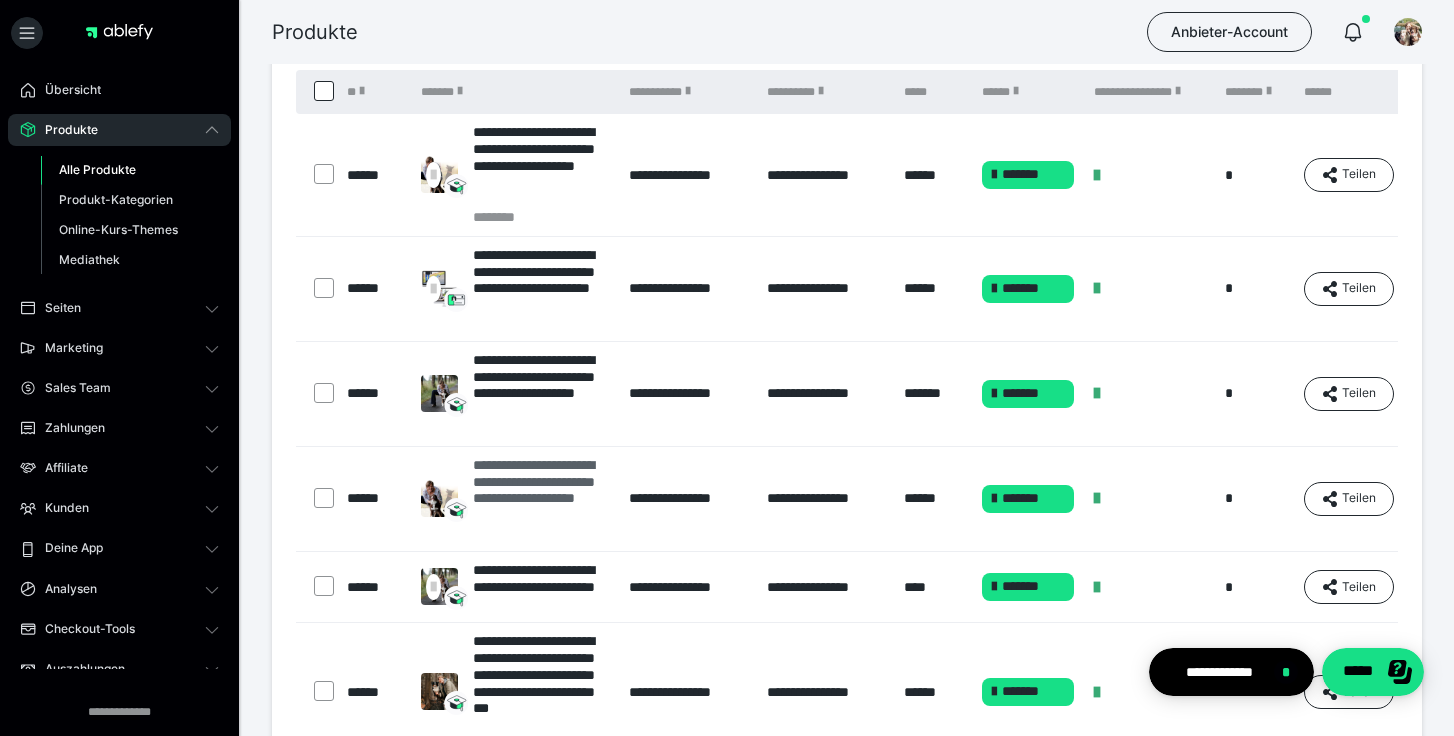 click on "**********" at bounding box center [541, 499] 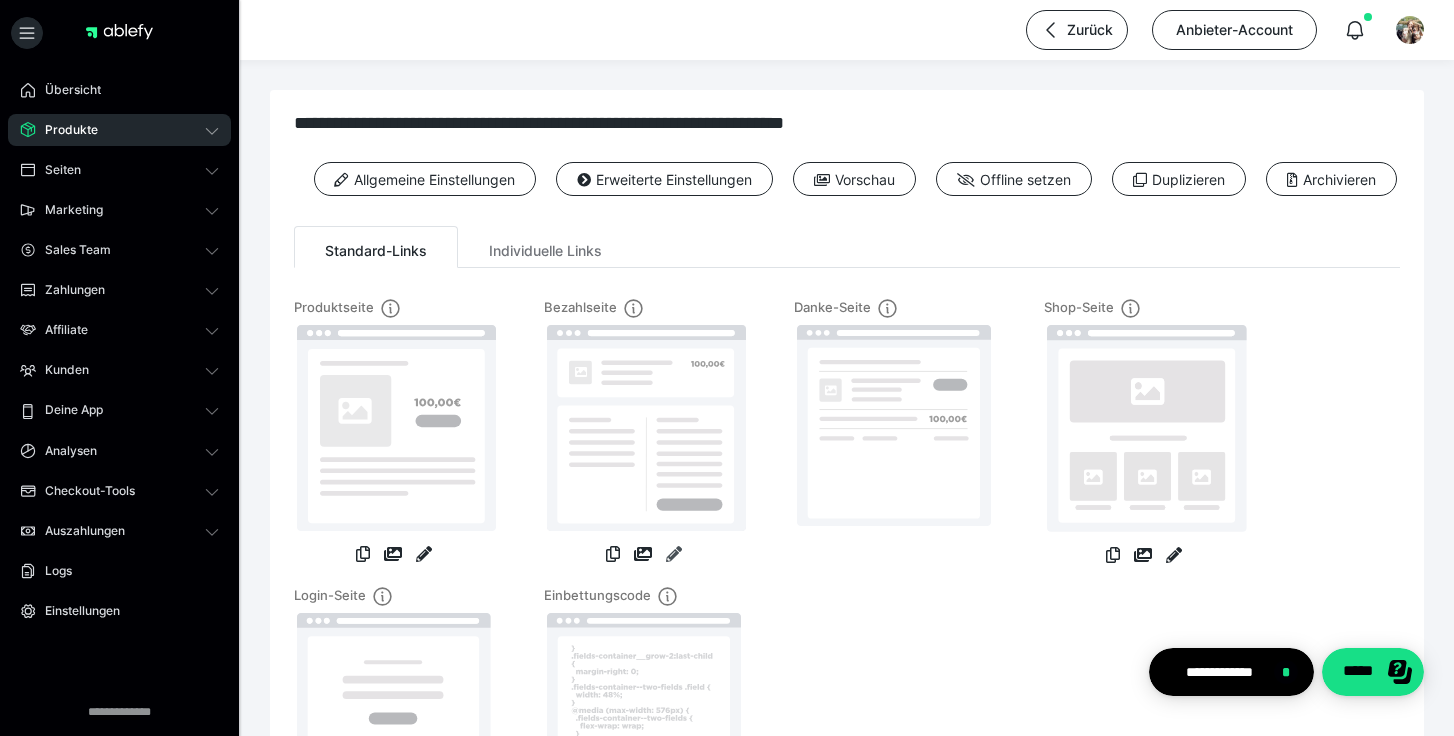 click at bounding box center [674, 554] 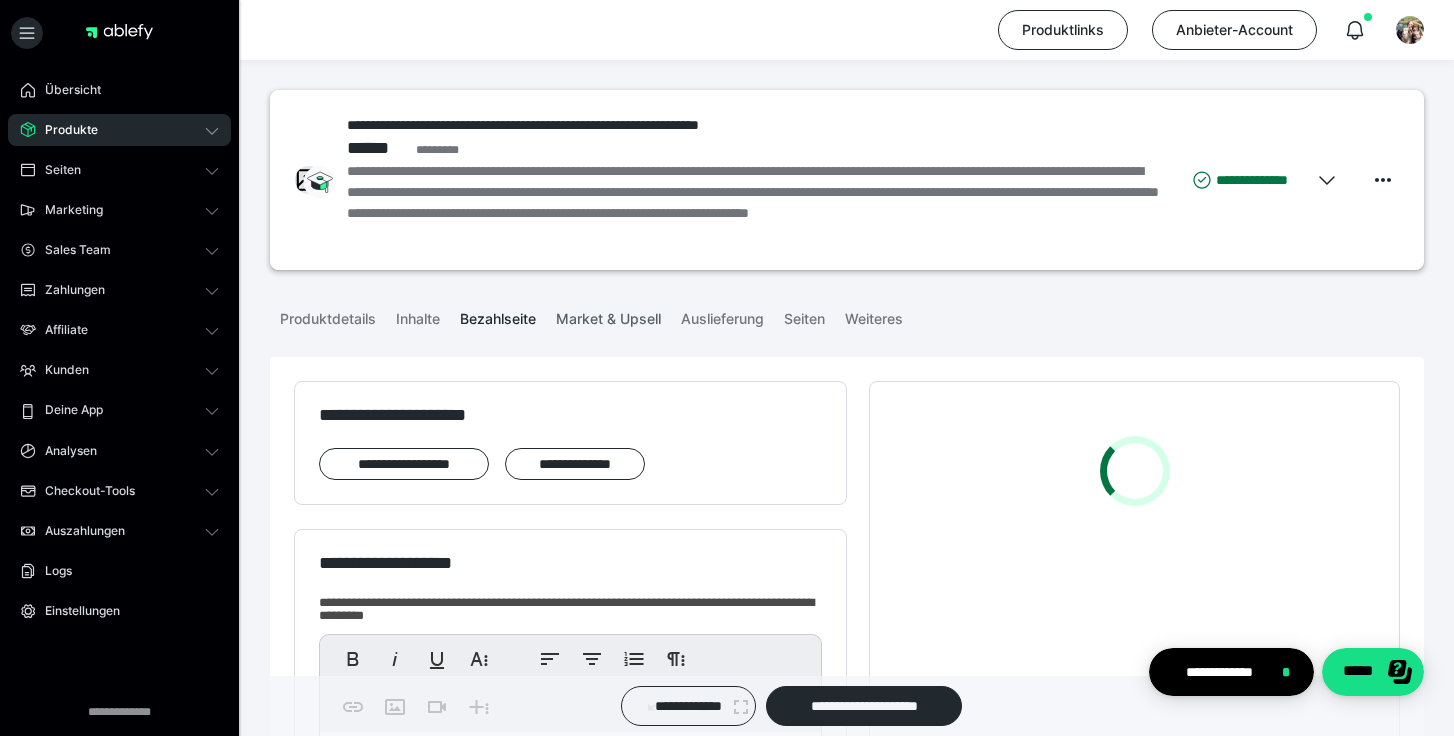 click on "Market & Upsell" at bounding box center [608, 315] 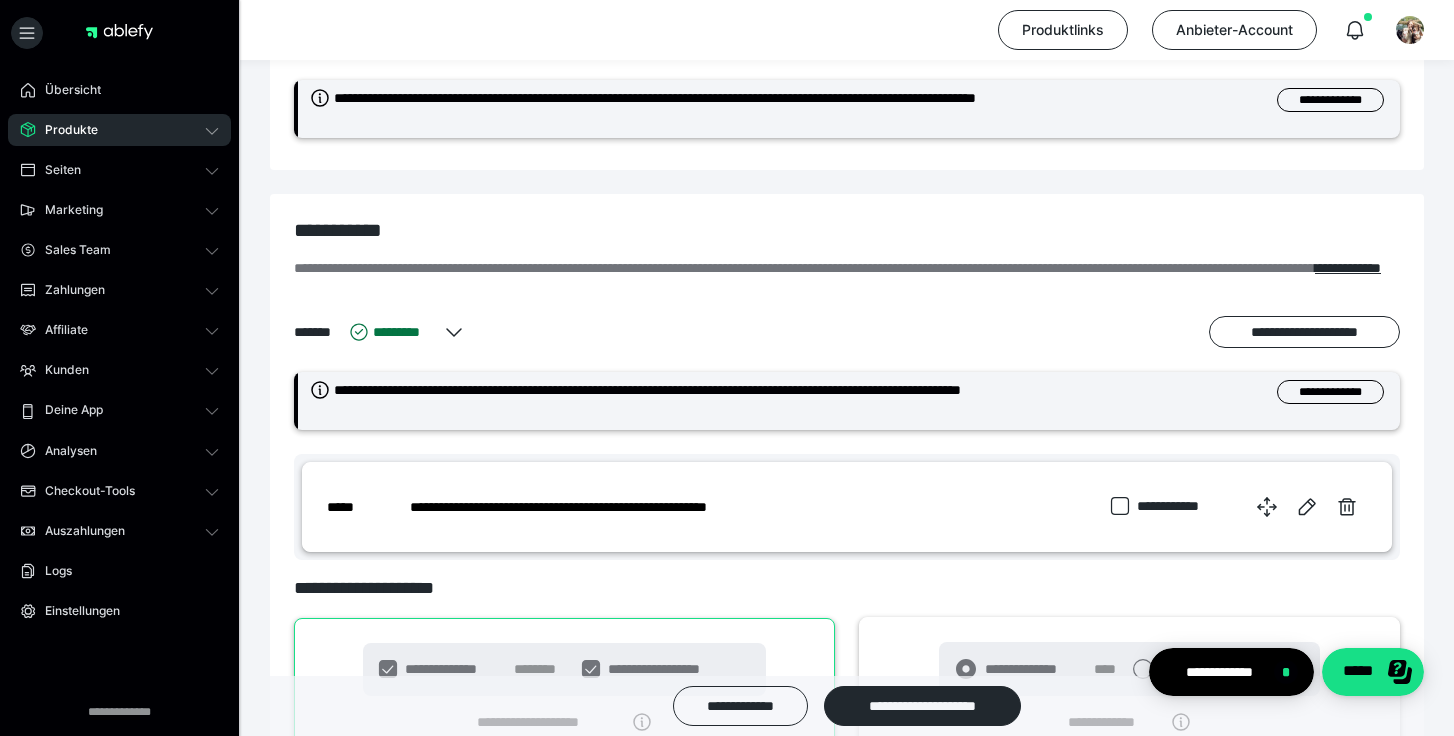 scroll, scrollTop: 697, scrollLeft: 0, axis: vertical 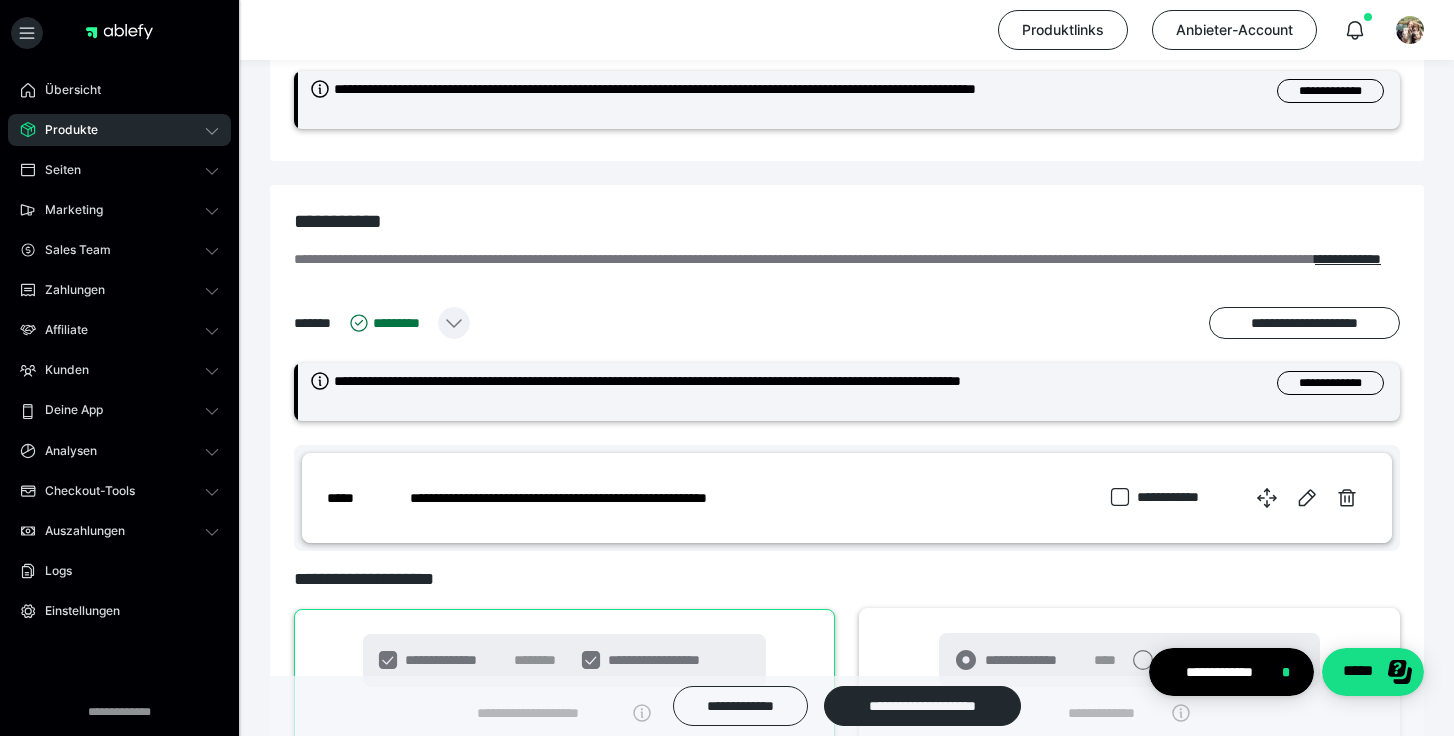 click 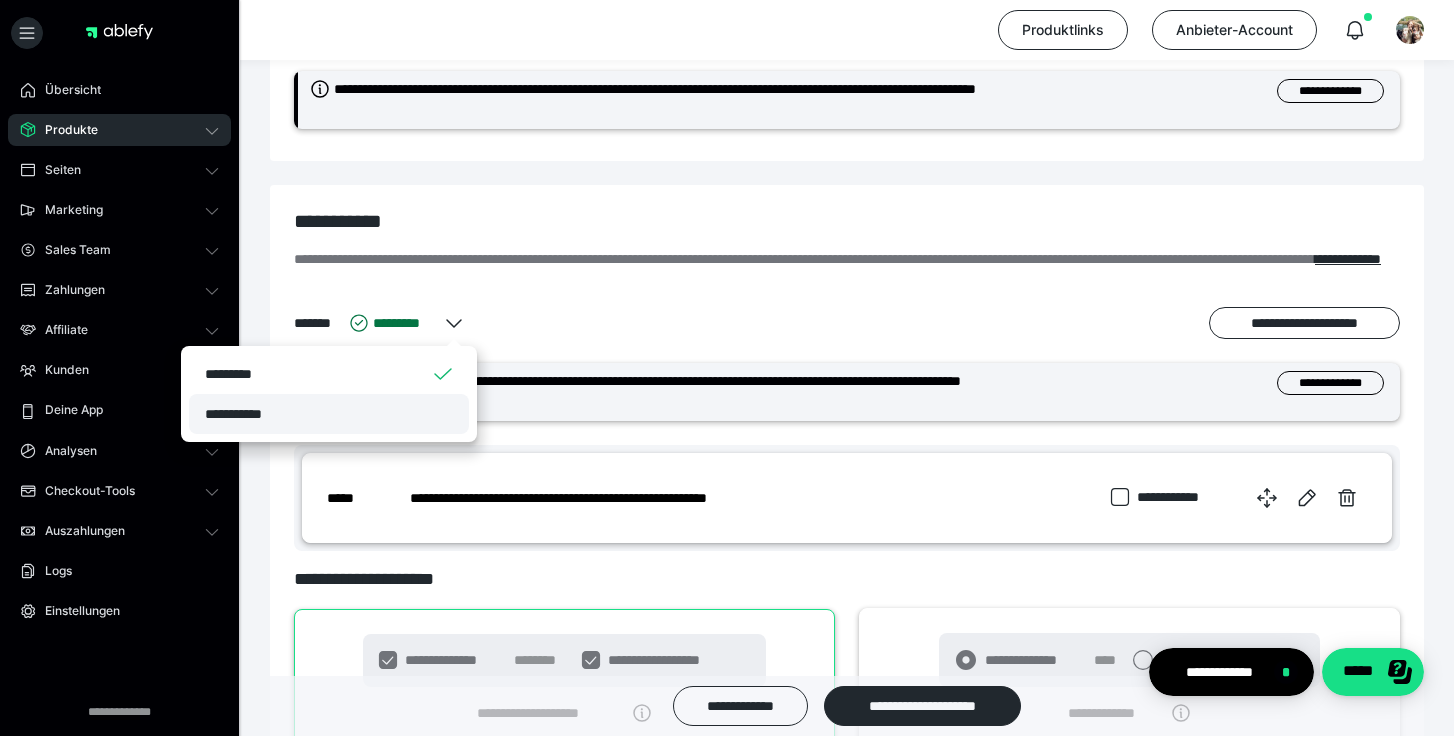 click on "**********" at bounding box center (329, 414) 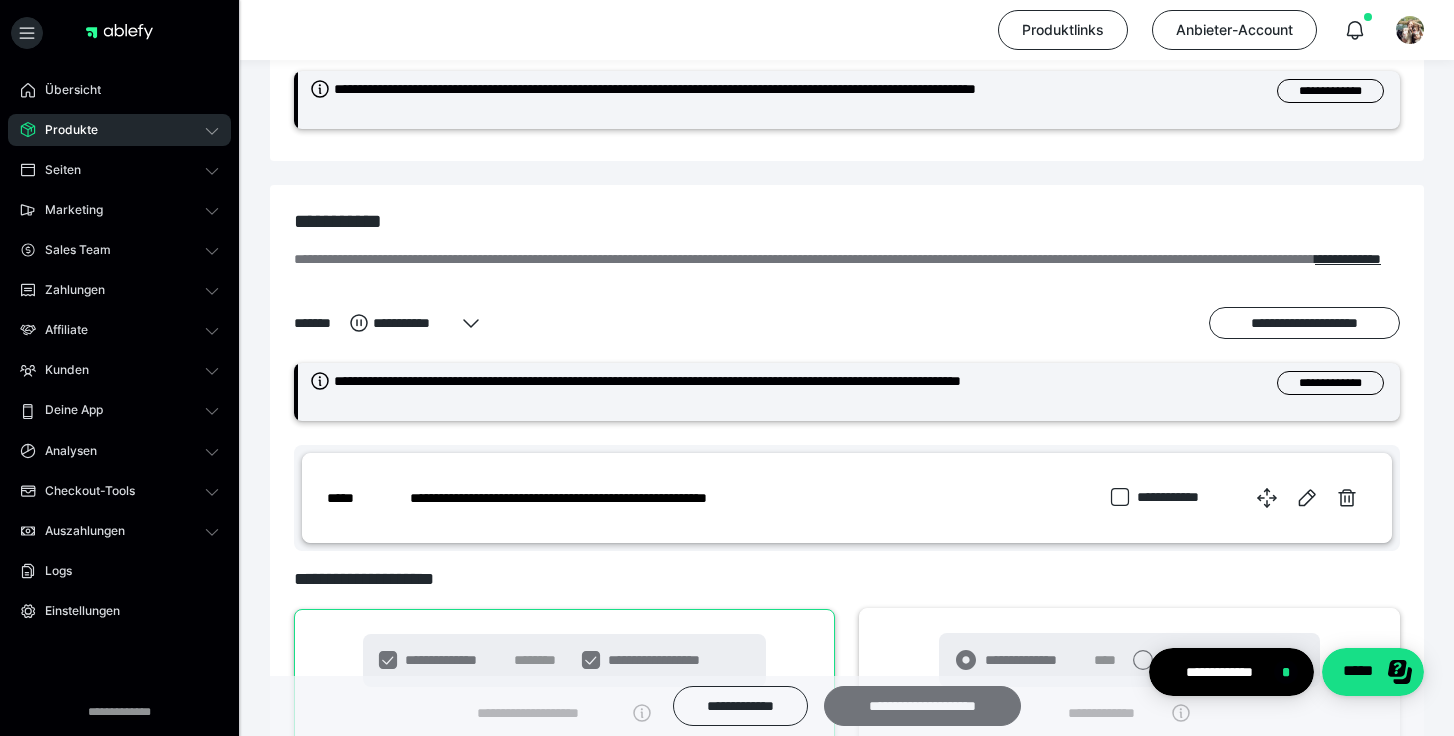 click on "**********" at bounding box center (922, 706) 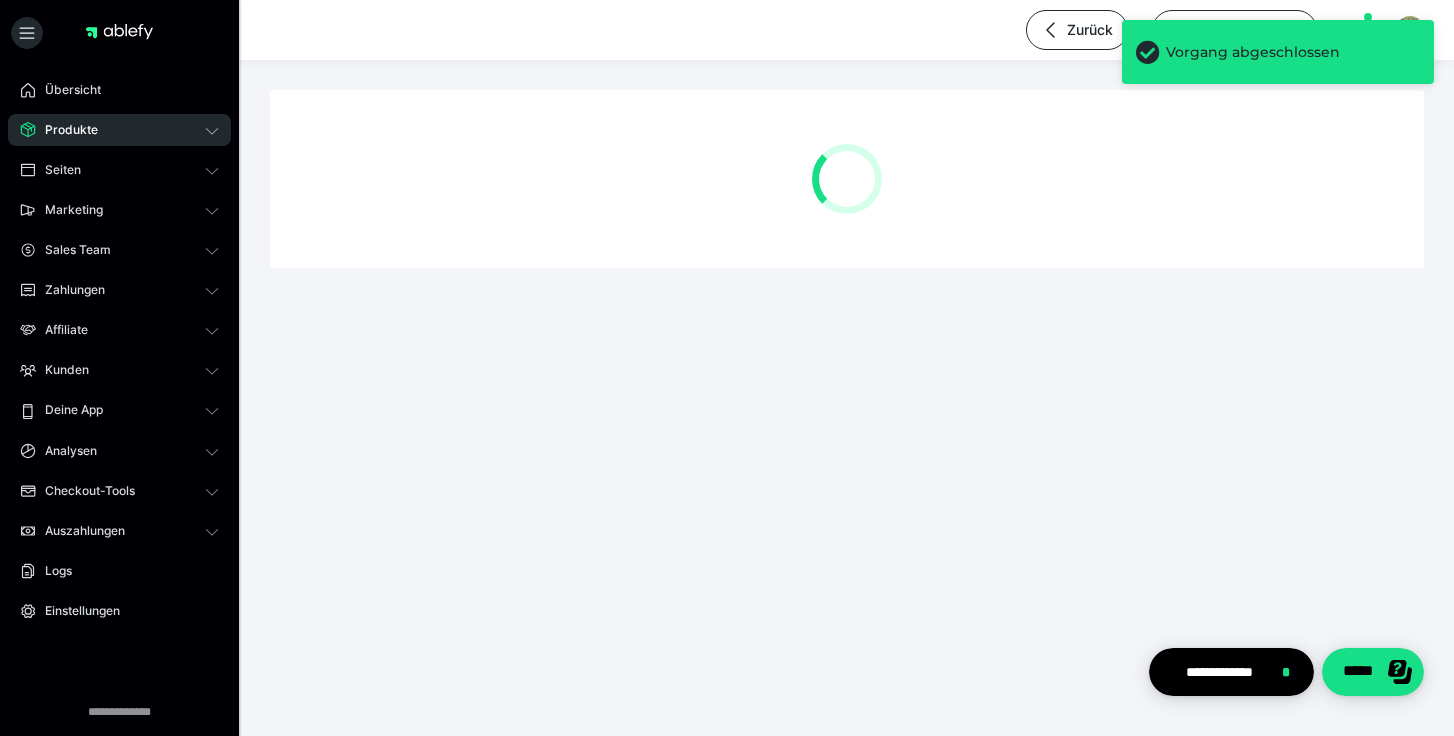scroll, scrollTop: 0, scrollLeft: 0, axis: both 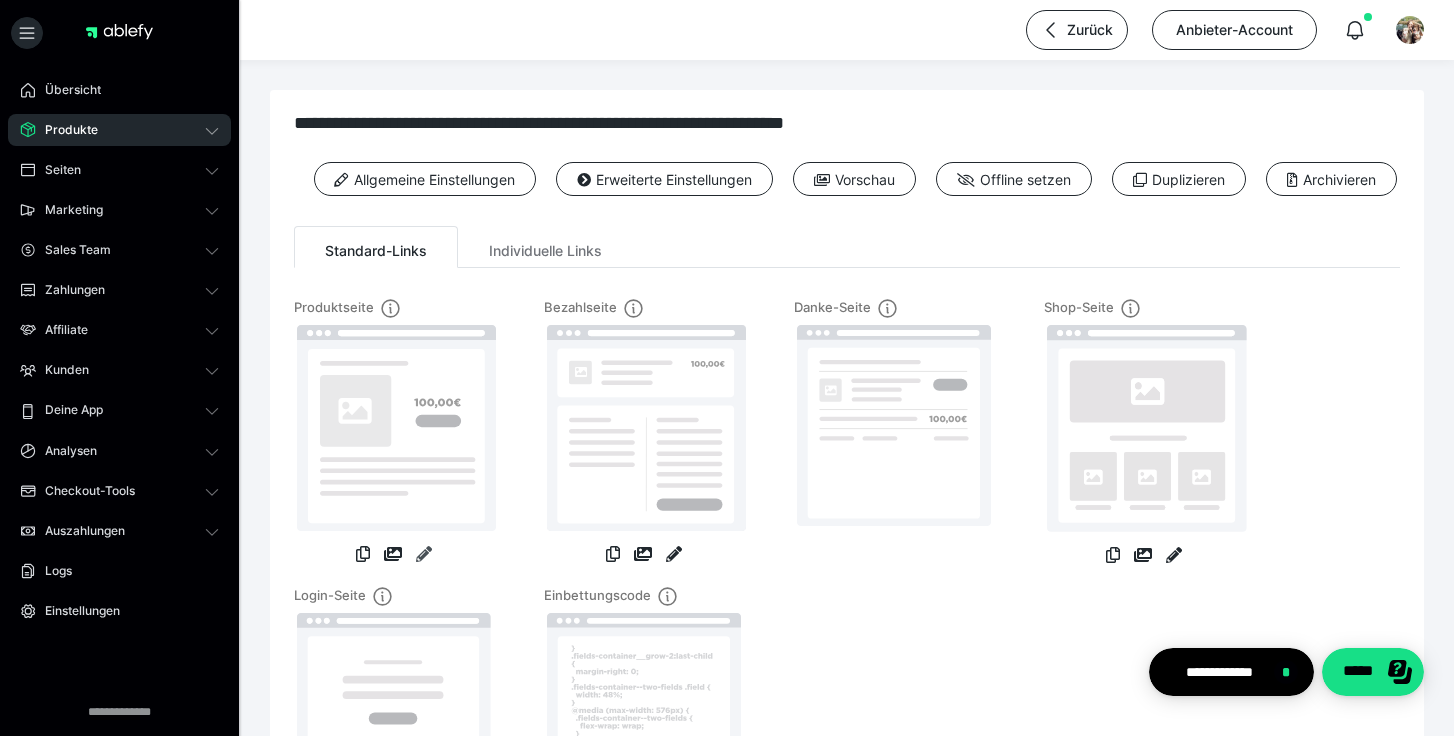 click at bounding box center (424, 554) 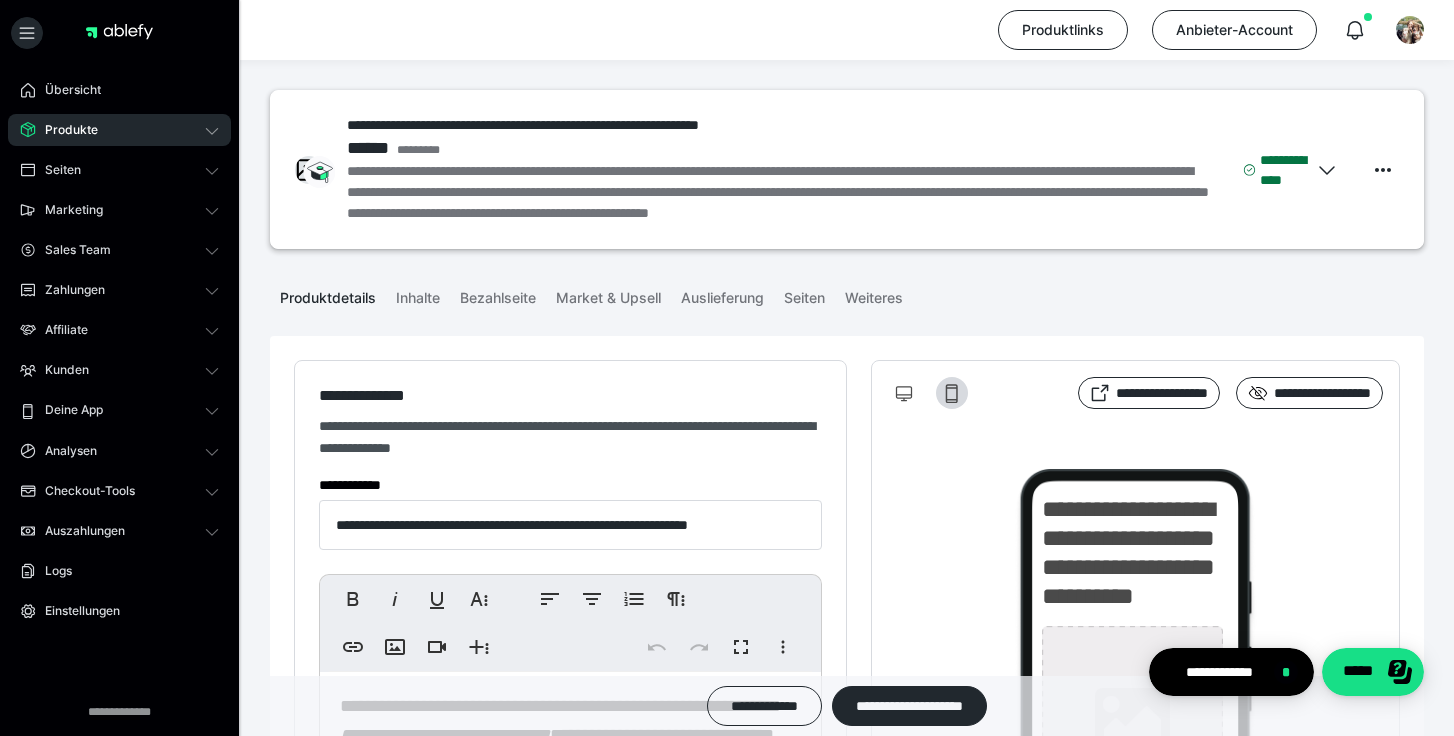 type on "**********" 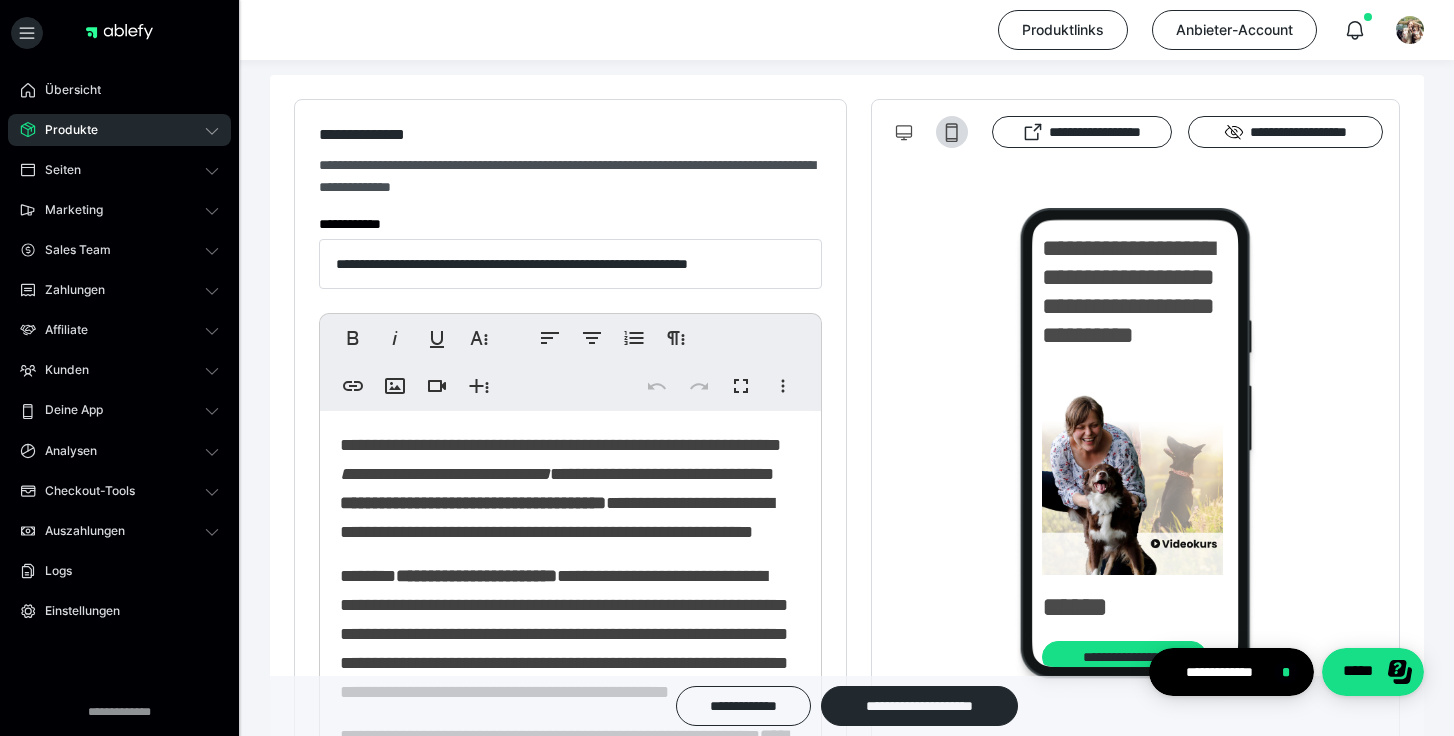 scroll, scrollTop: 451, scrollLeft: 0, axis: vertical 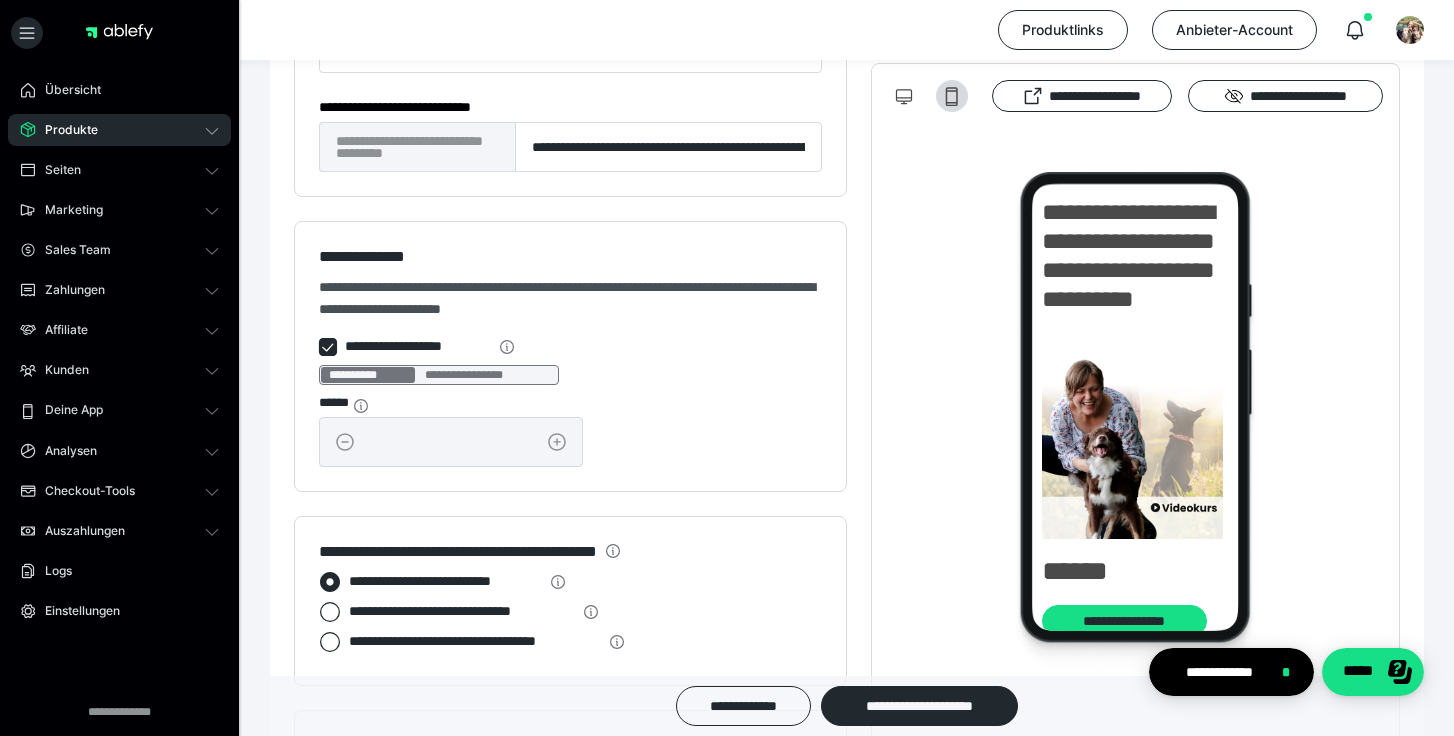 drag, startPoint x: 341, startPoint y: 273, endPoint x: 638, endPoint y: 466, distance: 354.2005 